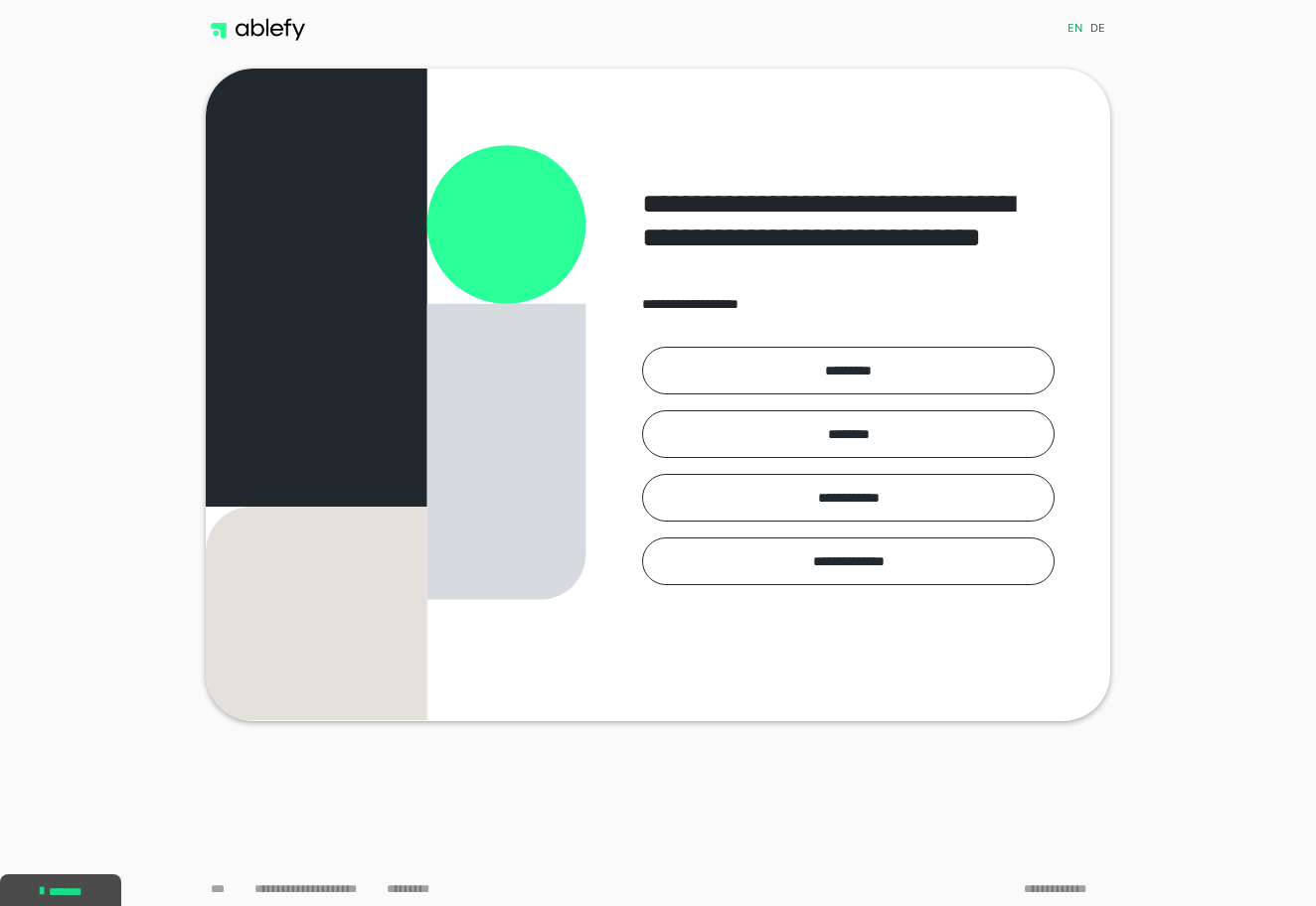 scroll, scrollTop: 0, scrollLeft: 0, axis: both 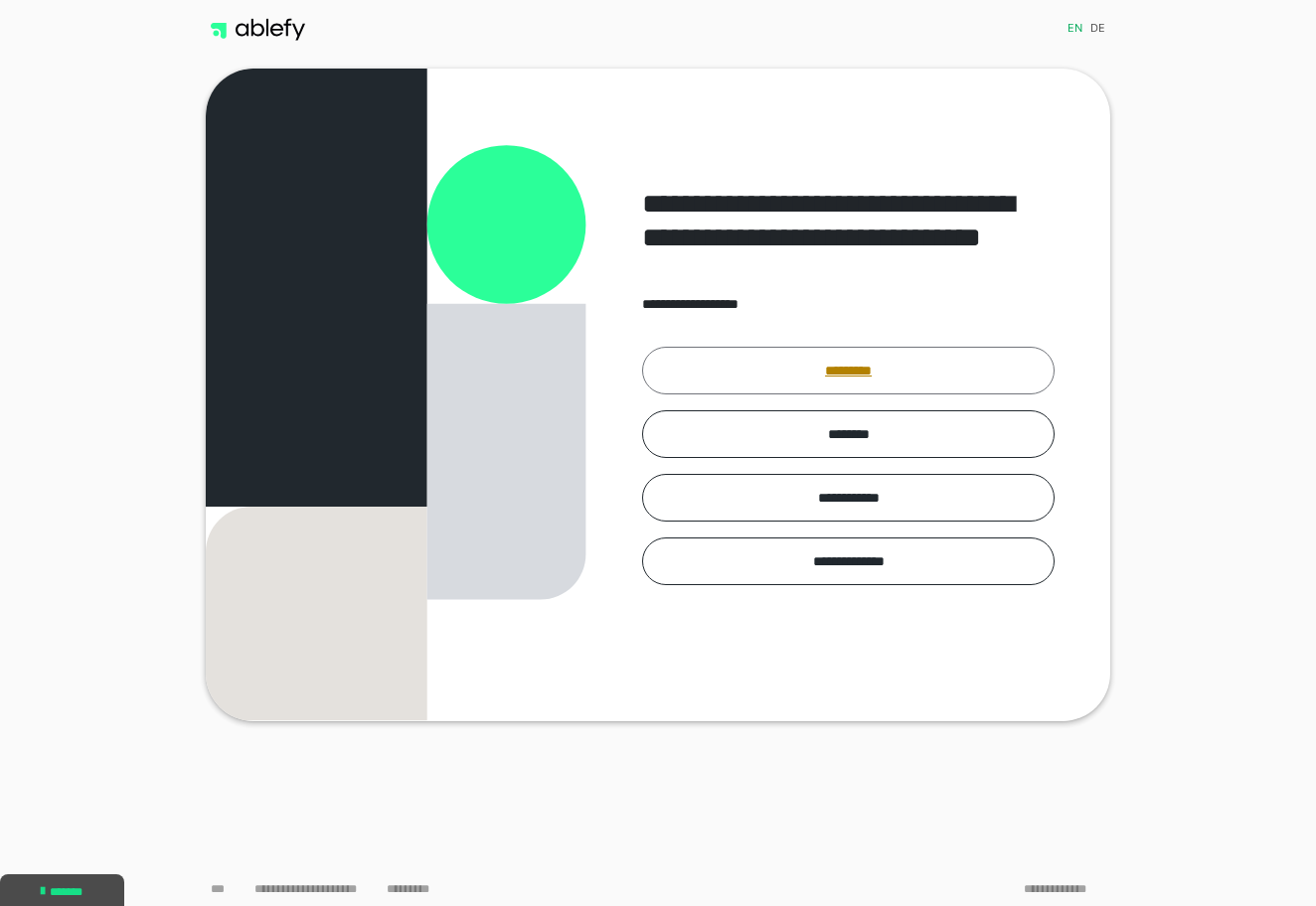 click on "*********" at bounding box center [848, 371] 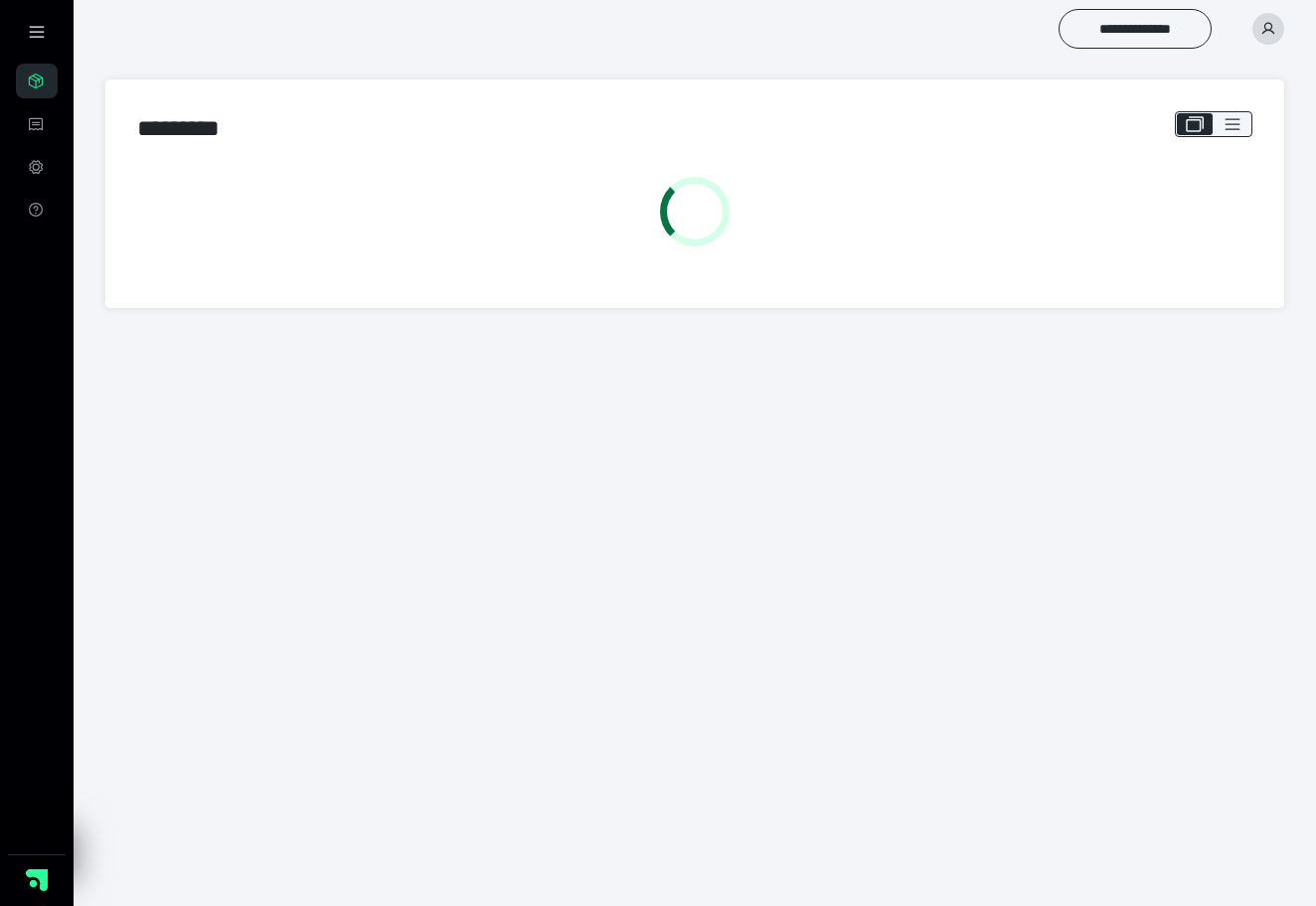 scroll, scrollTop: 0, scrollLeft: 0, axis: both 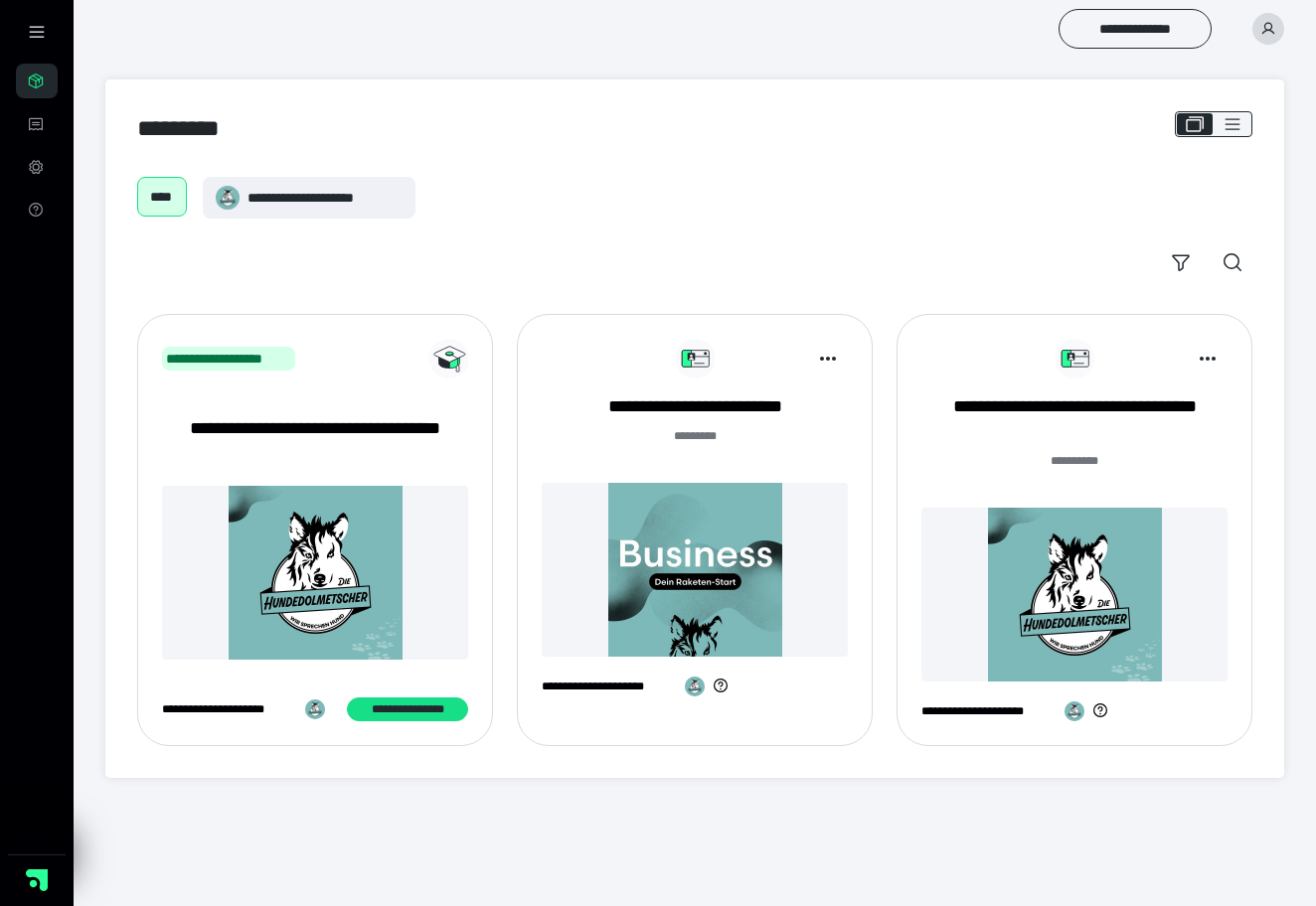 click at bounding box center (1074, 594) 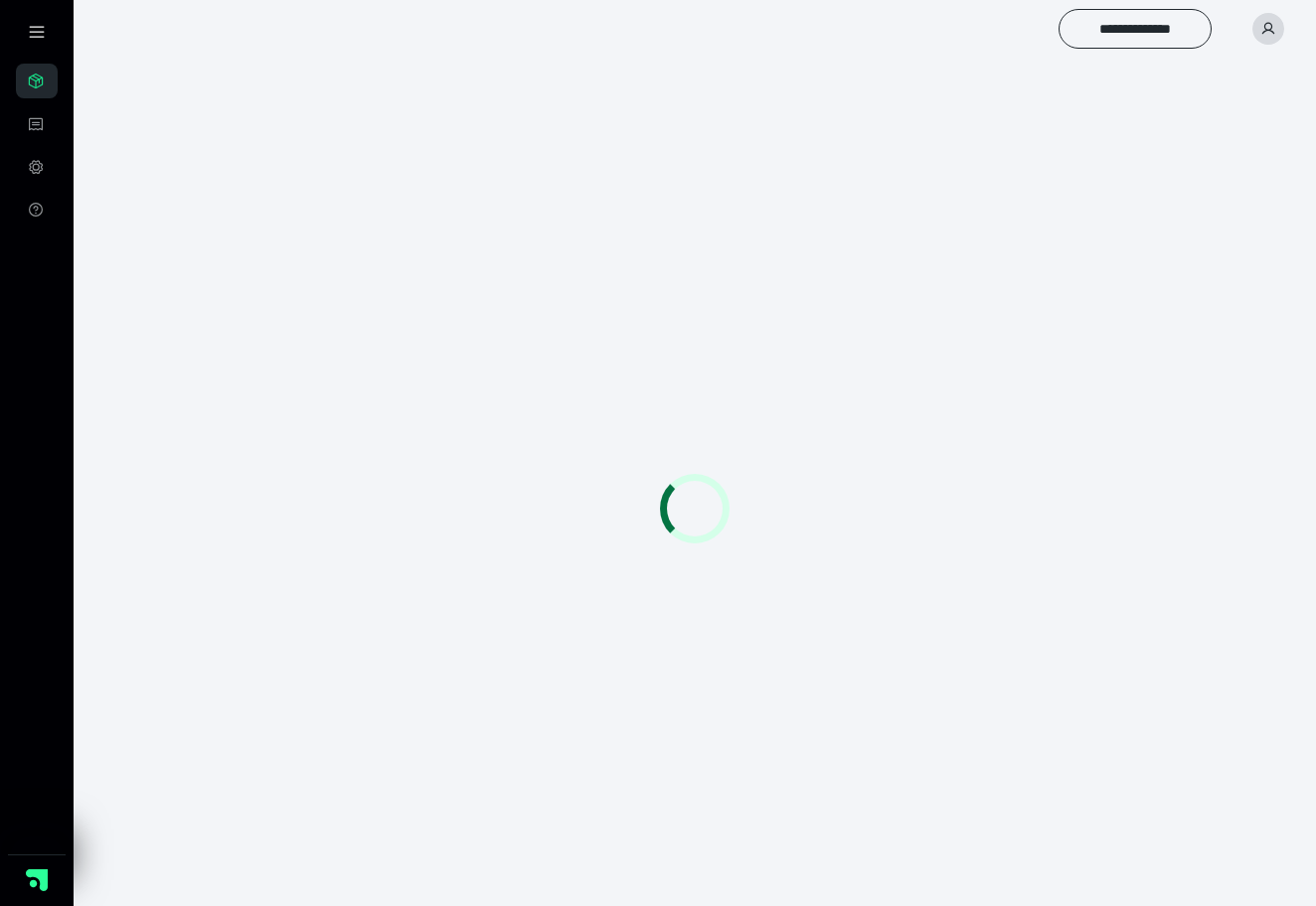 scroll, scrollTop: 0, scrollLeft: 0, axis: both 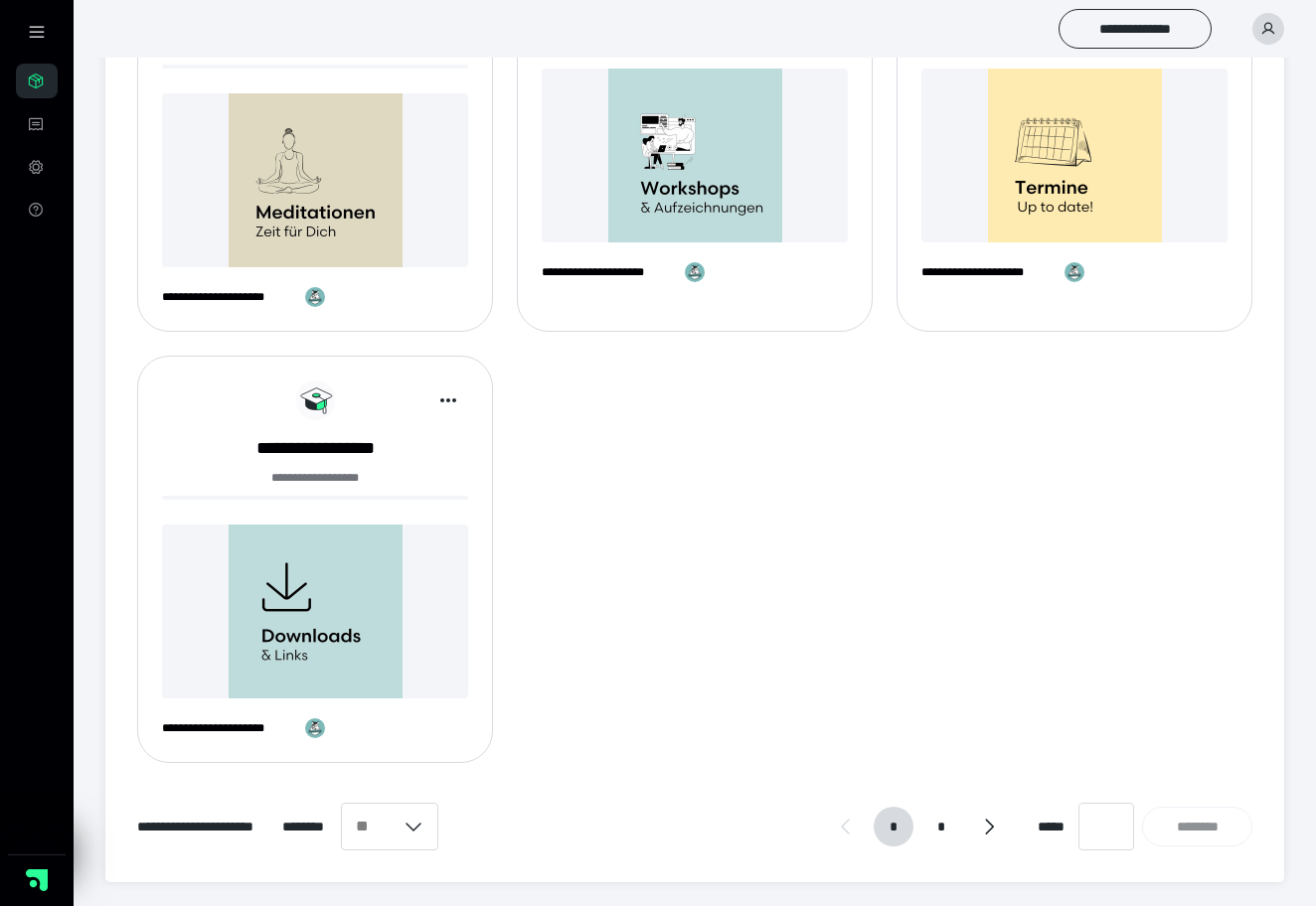 click at bounding box center [315, 611] 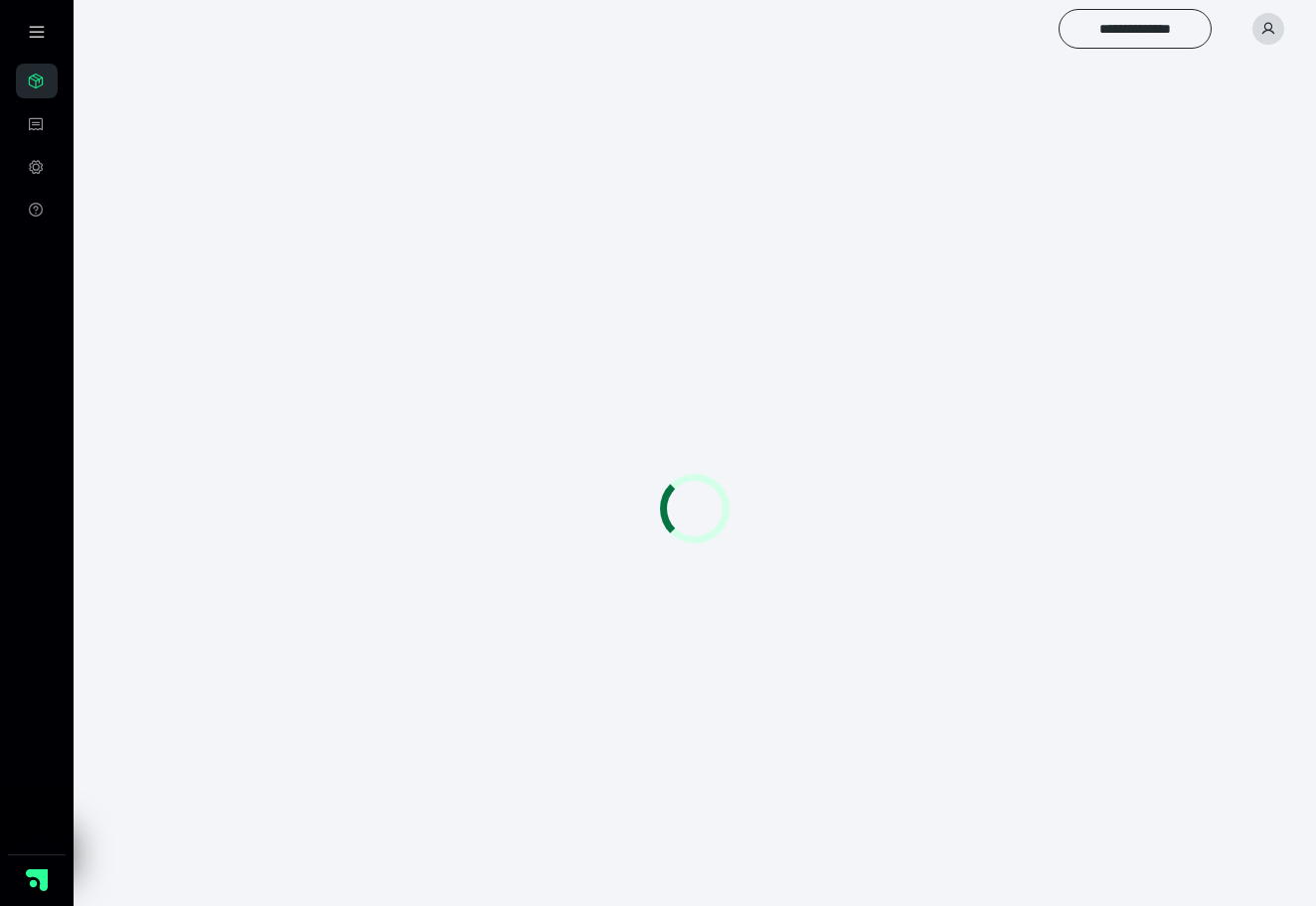 scroll, scrollTop: 0, scrollLeft: 0, axis: both 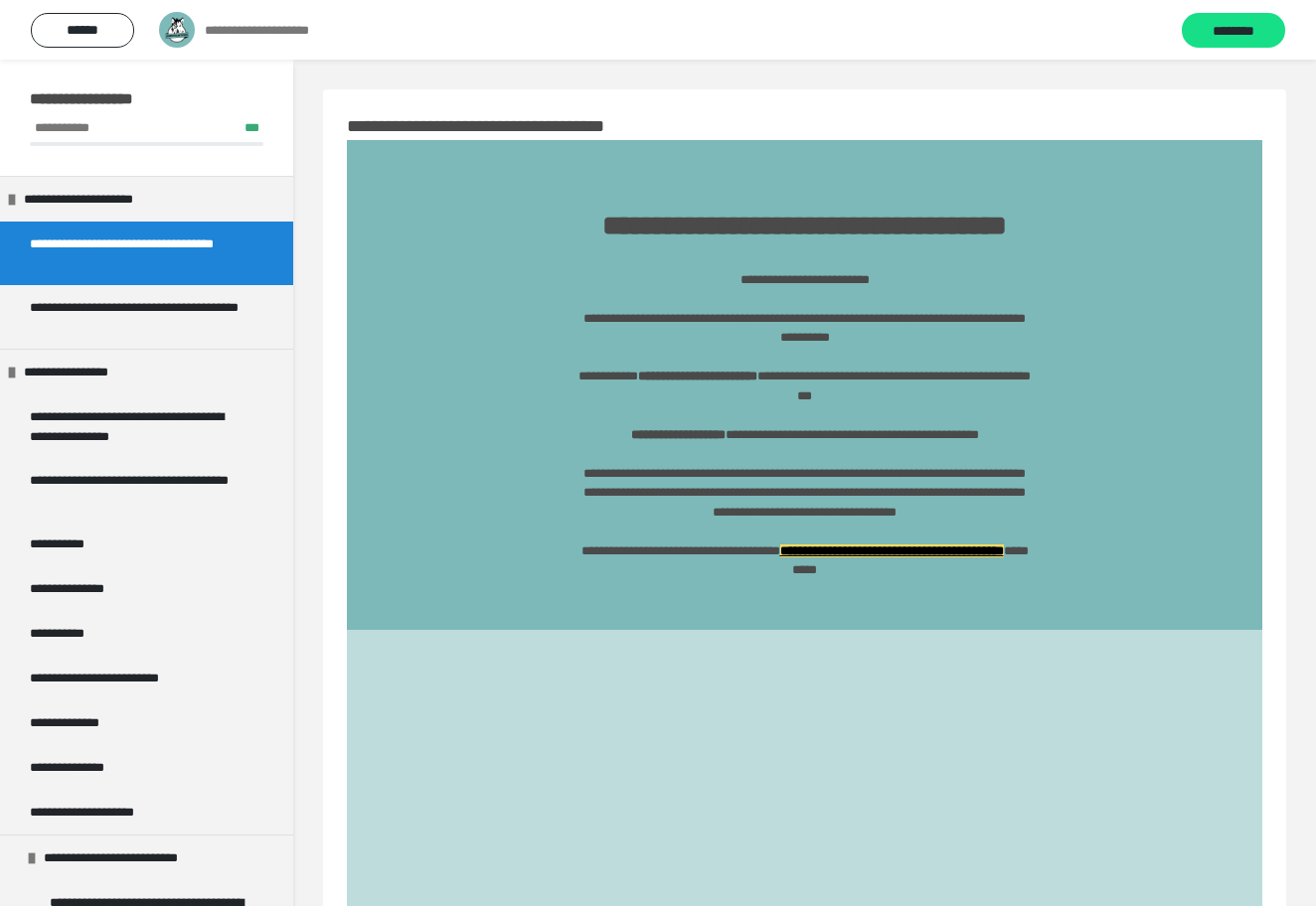 click on "**********" at bounding box center [892, 550] 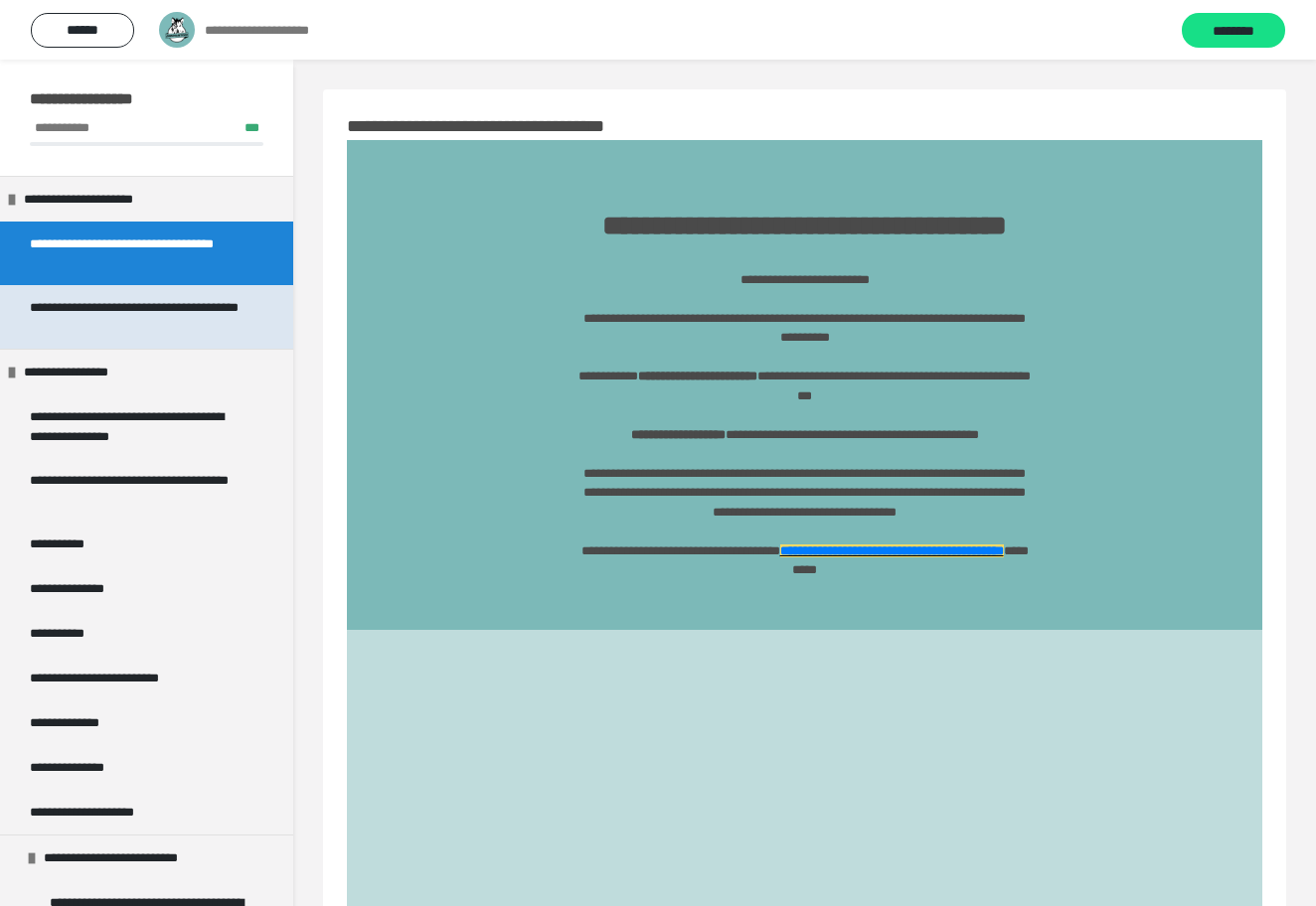 click on "**********" at bounding box center [138, 317] 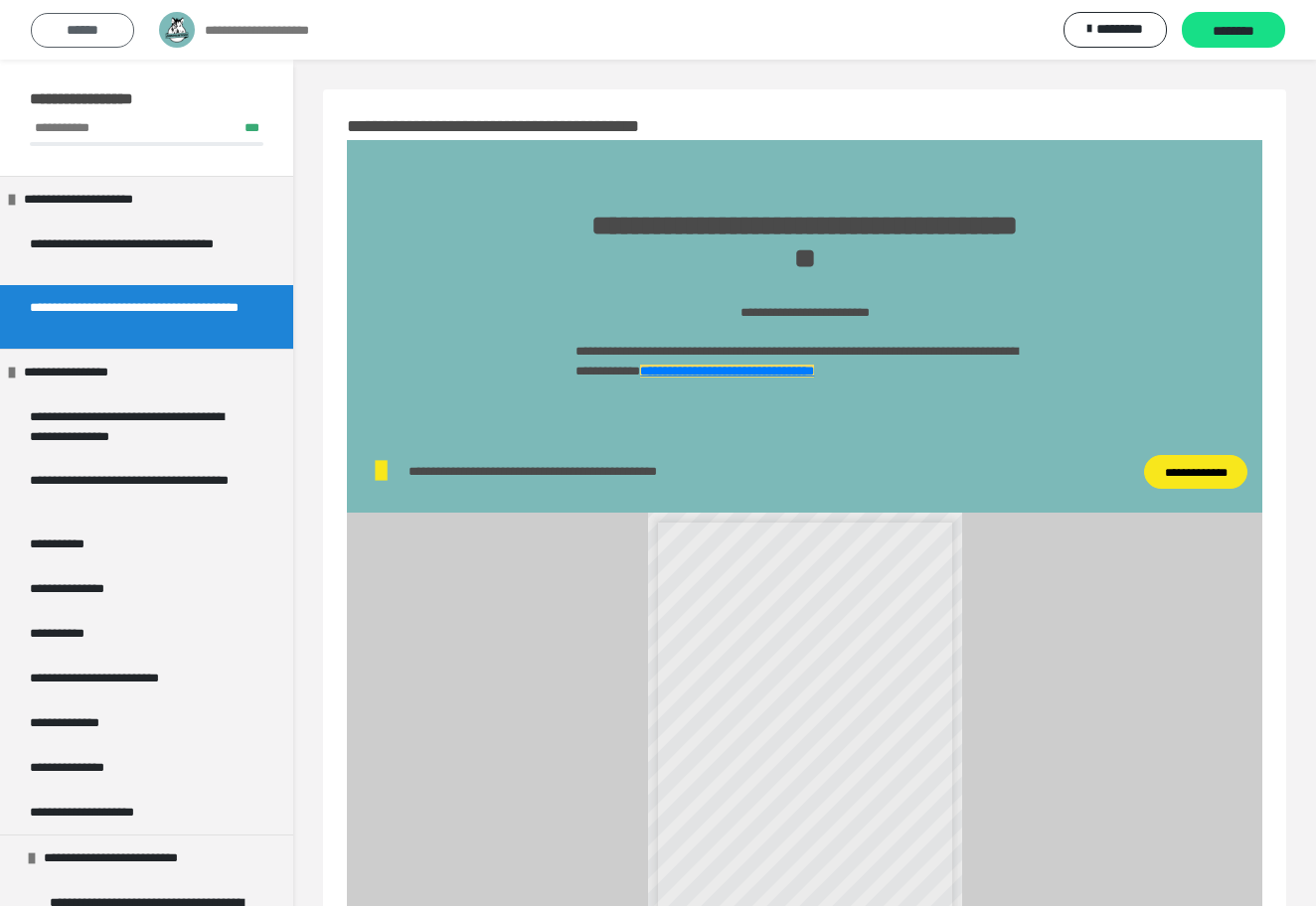 click on "******" at bounding box center (82, 30) 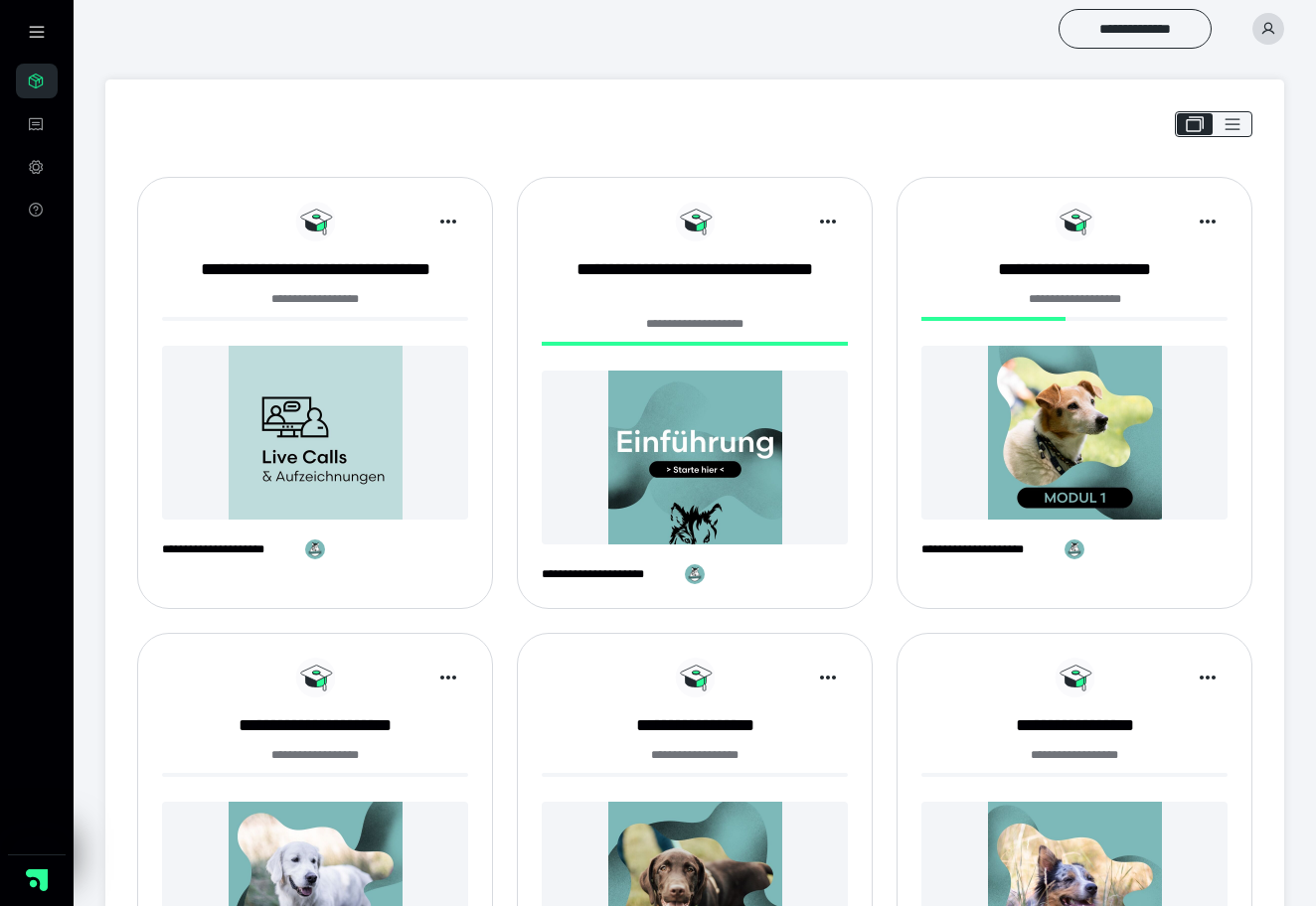 scroll, scrollTop: 2027, scrollLeft: 0, axis: vertical 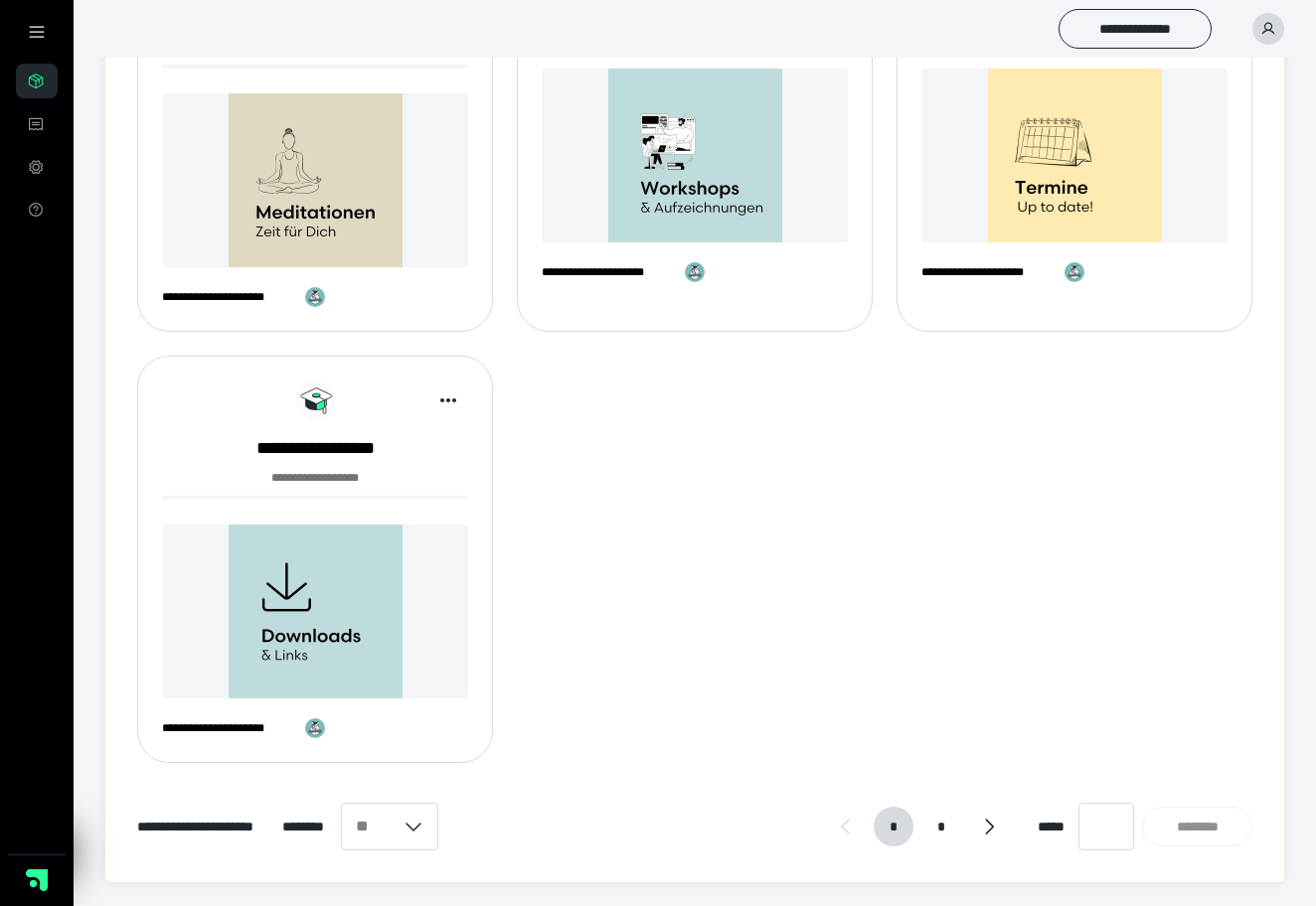click at bounding box center (315, 611) 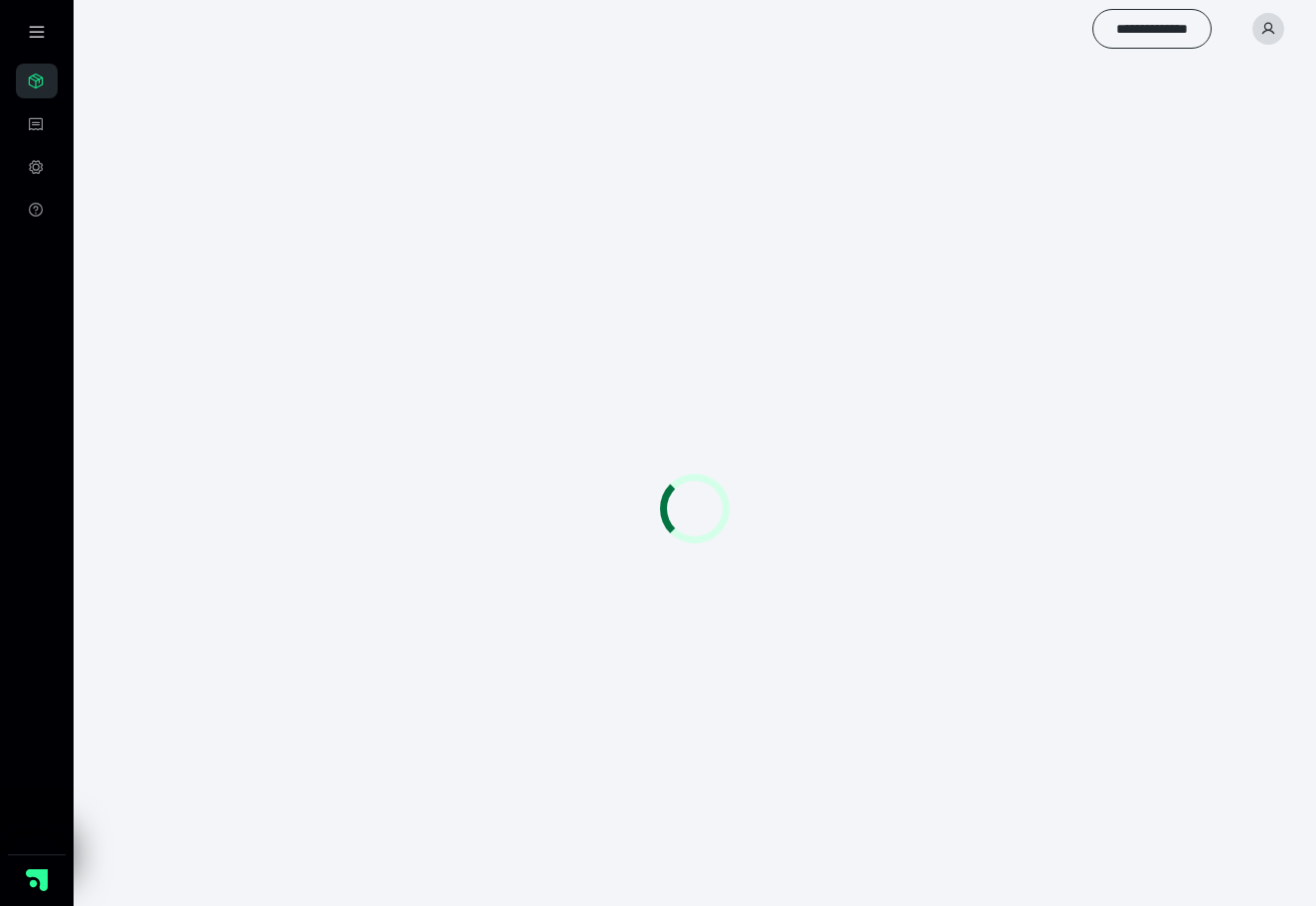 scroll, scrollTop: 0, scrollLeft: 0, axis: both 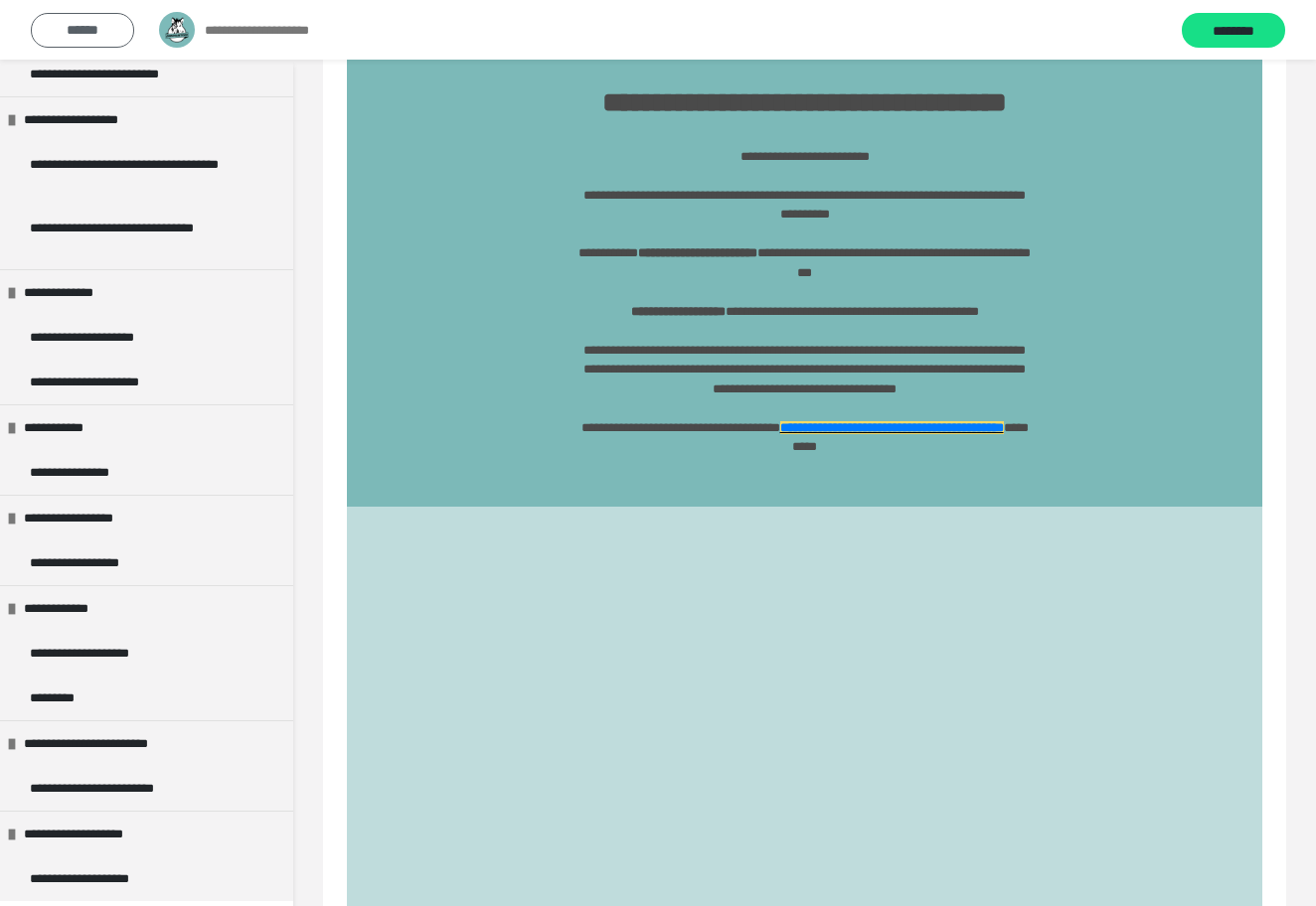 click on "******" at bounding box center (82, 30) 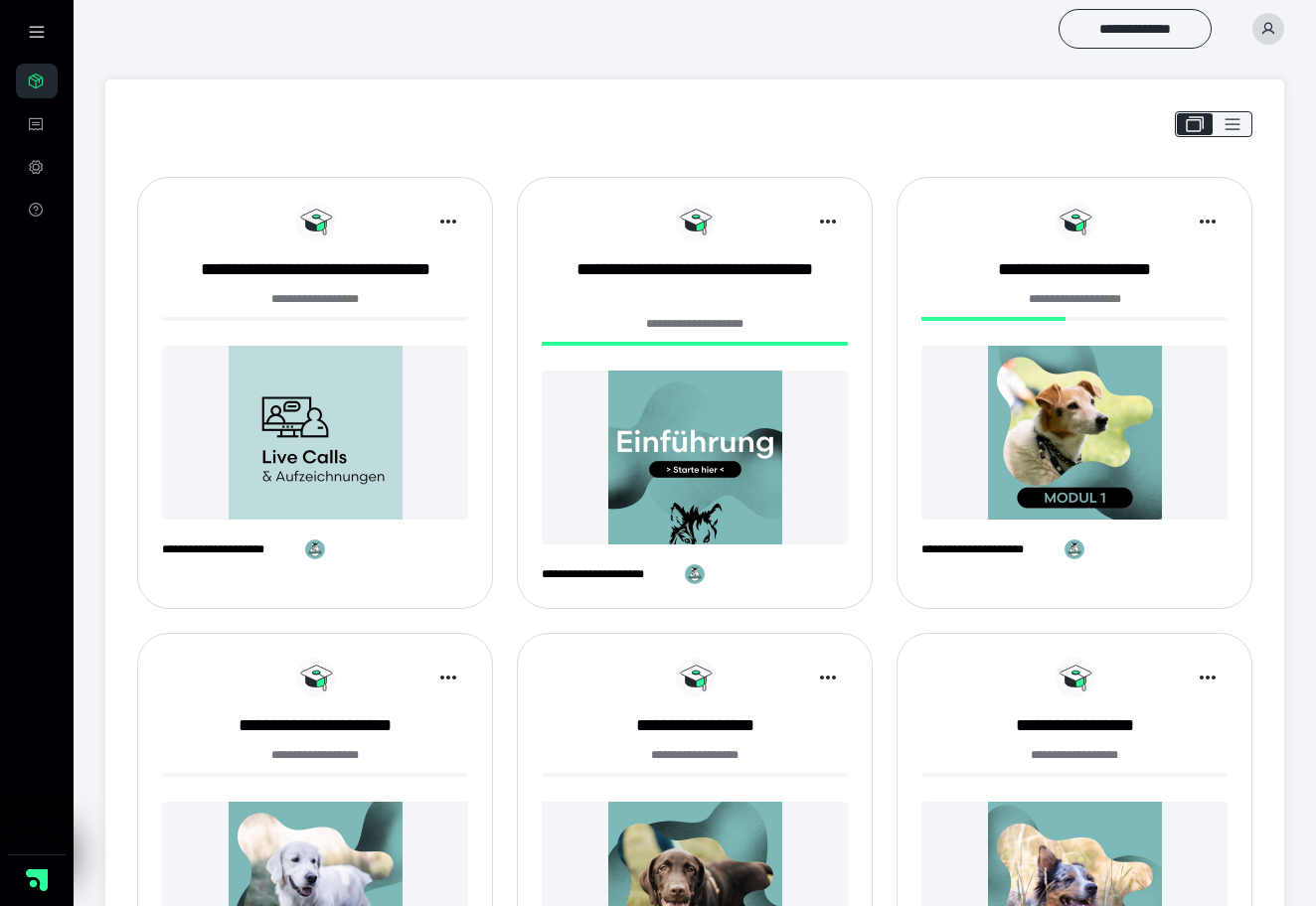 scroll, scrollTop: 2027, scrollLeft: 0, axis: vertical 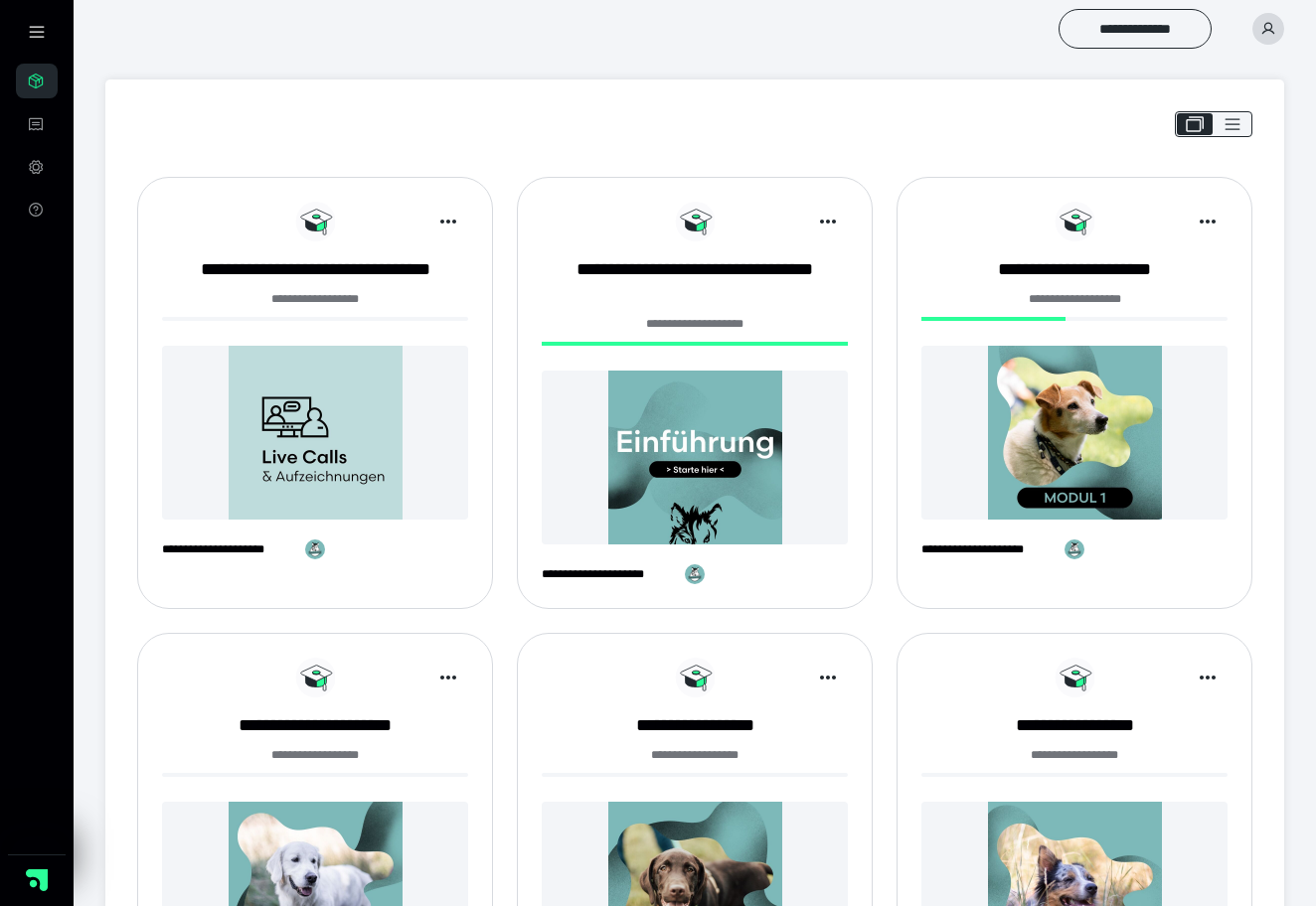 click at bounding box center (315, 432) 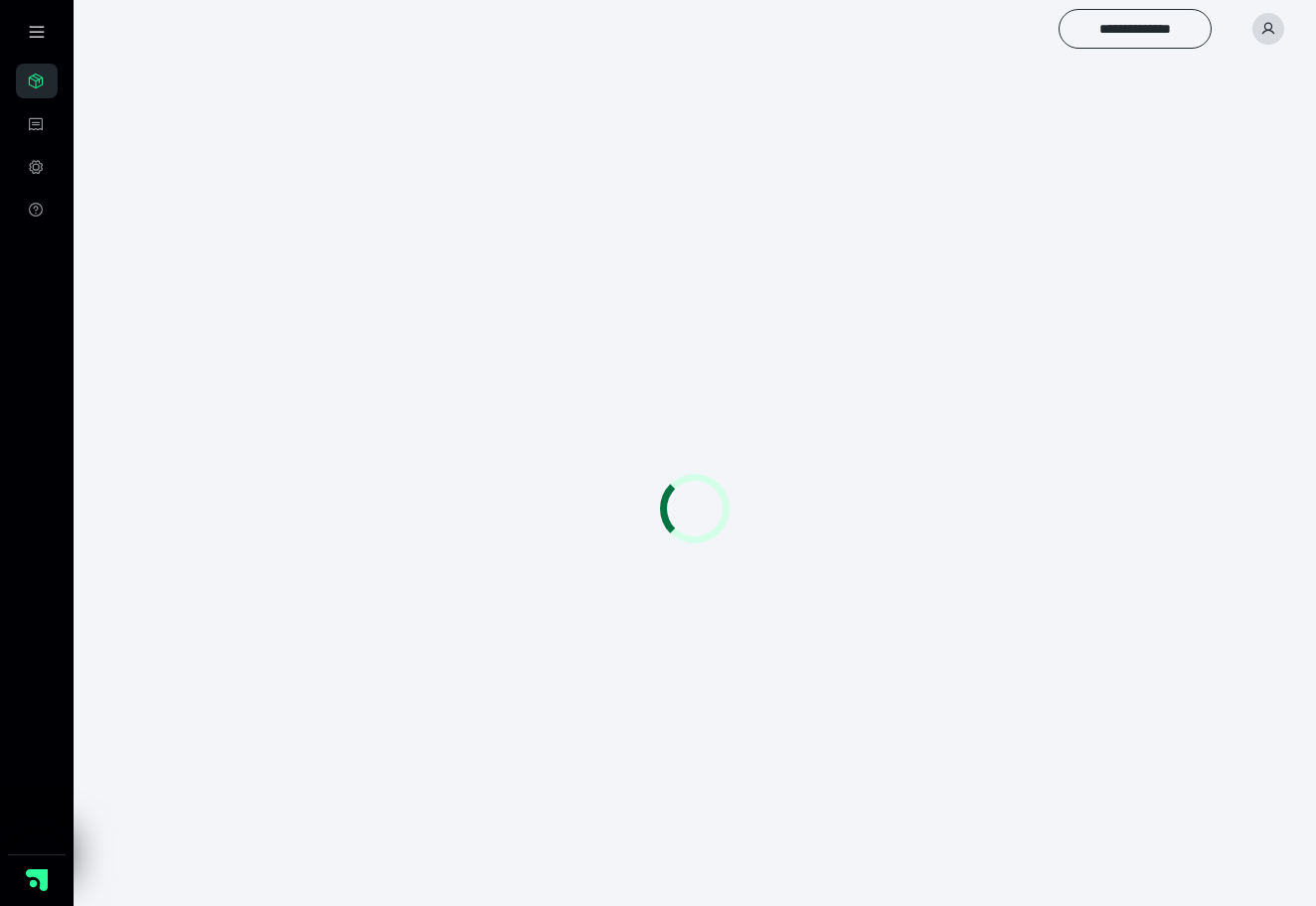 scroll, scrollTop: 0, scrollLeft: 0, axis: both 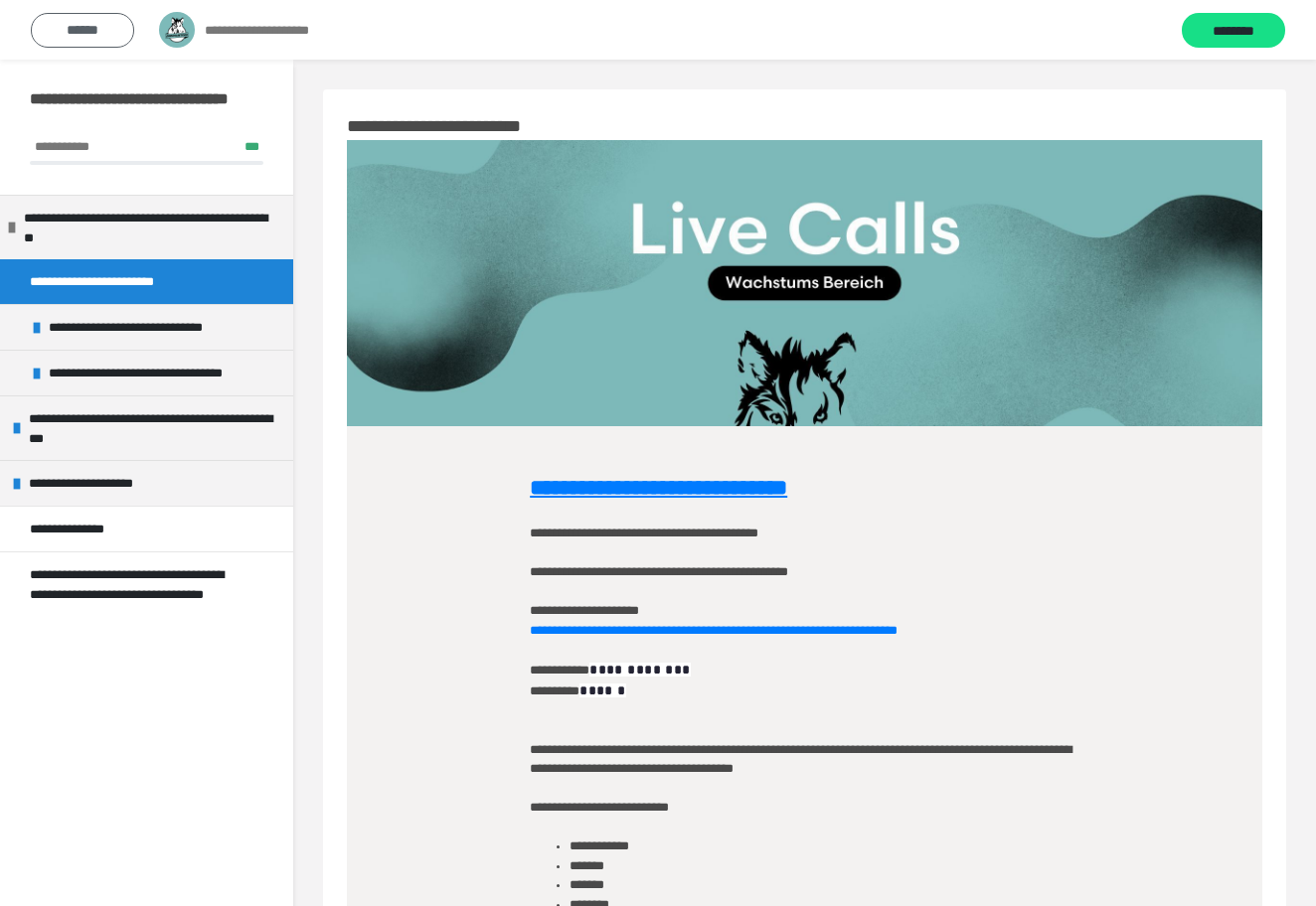 click on "******" at bounding box center (82, 30) 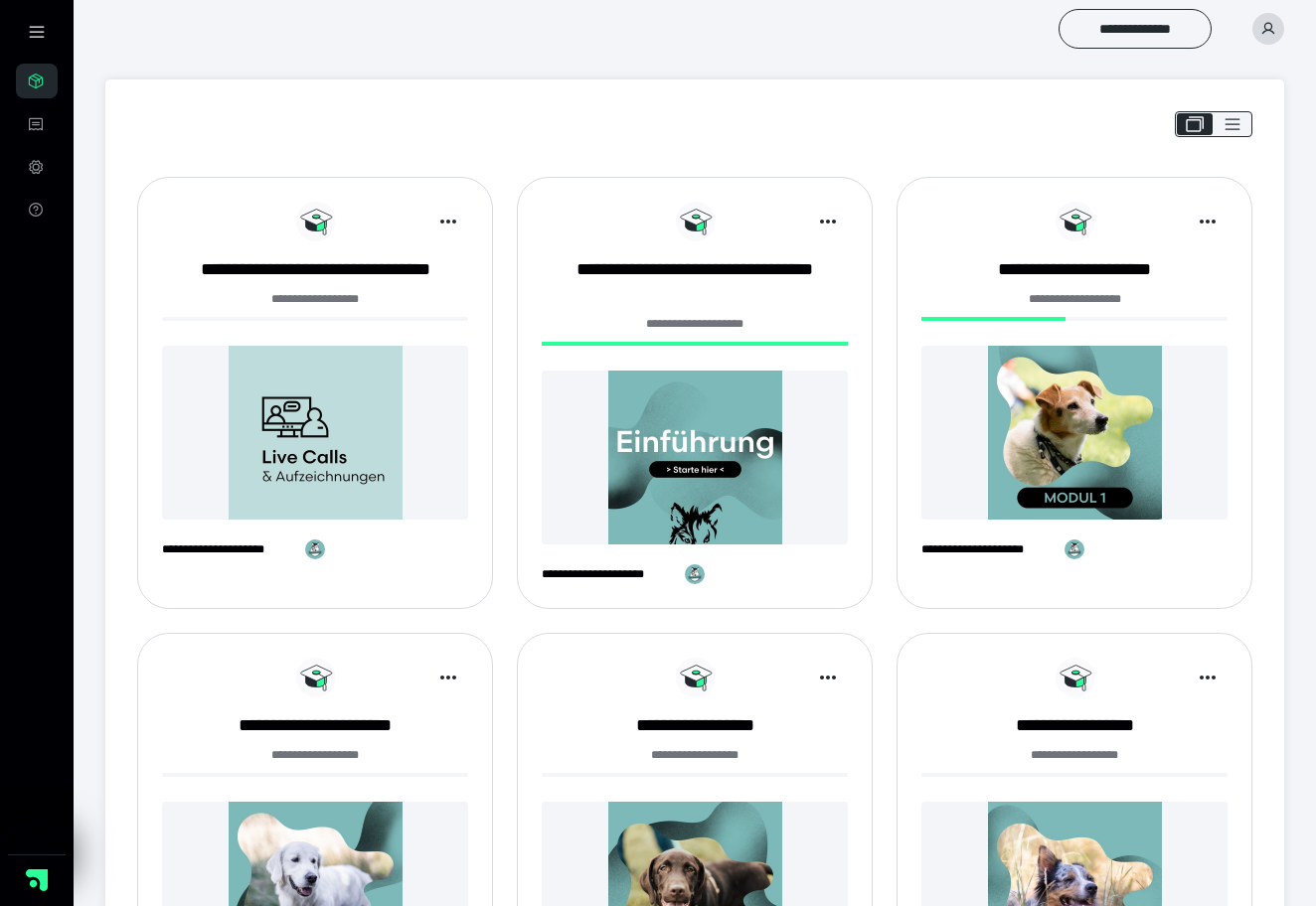 scroll, scrollTop: 0, scrollLeft: 0, axis: both 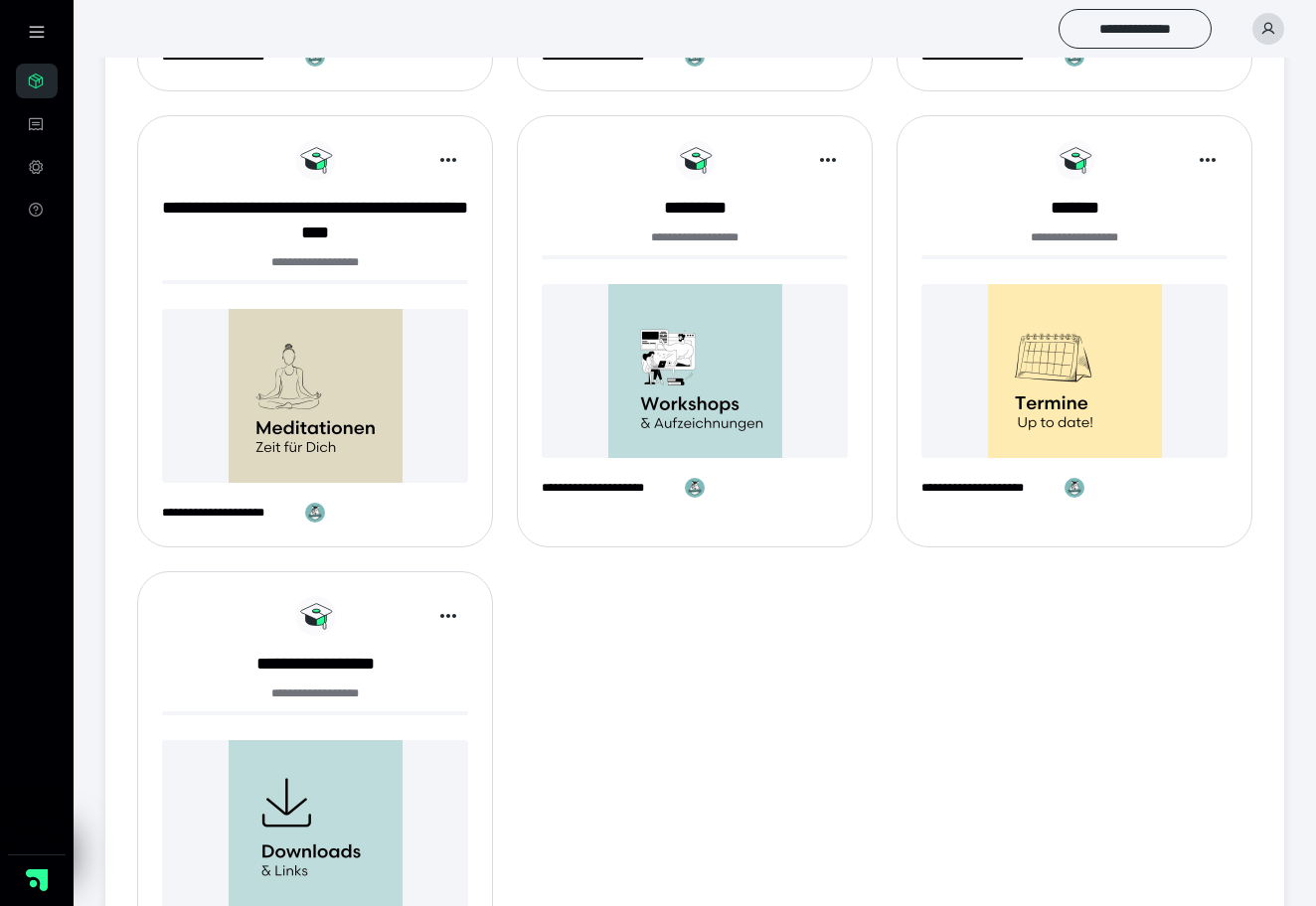 click at bounding box center (695, 371) 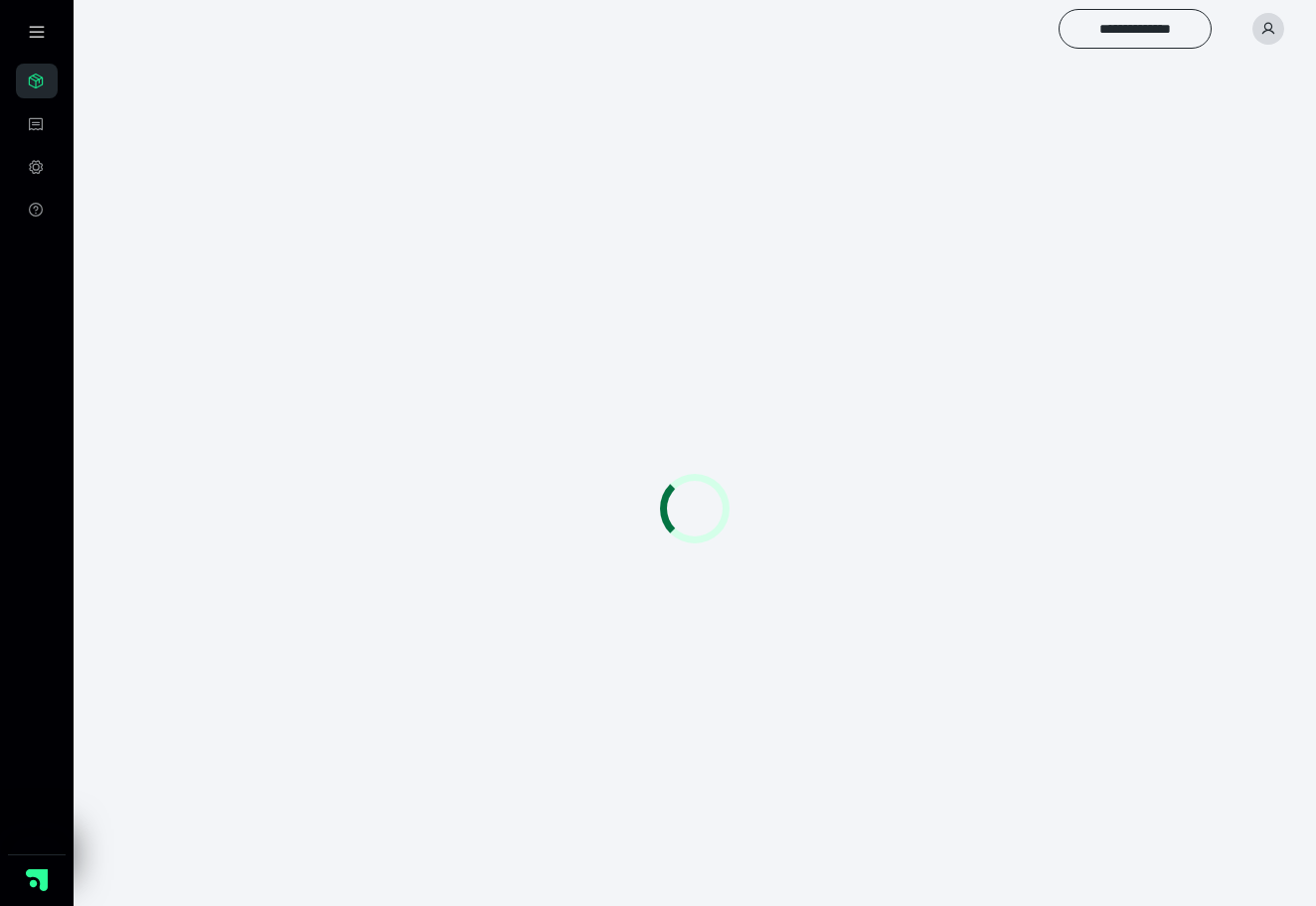 scroll, scrollTop: 0, scrollLeft: 0, axis: both 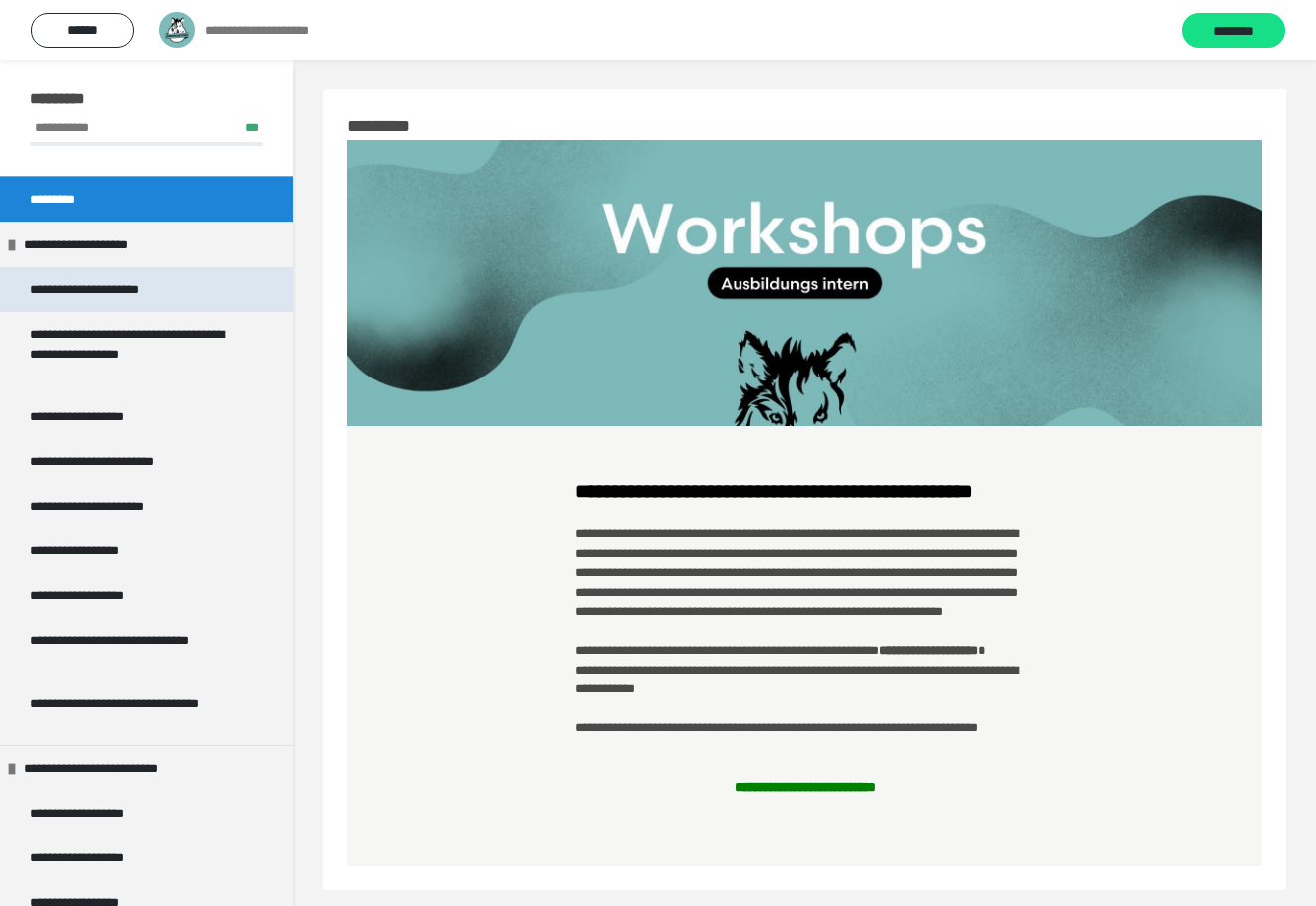 click on "**********" at bounding box center [125, 289] 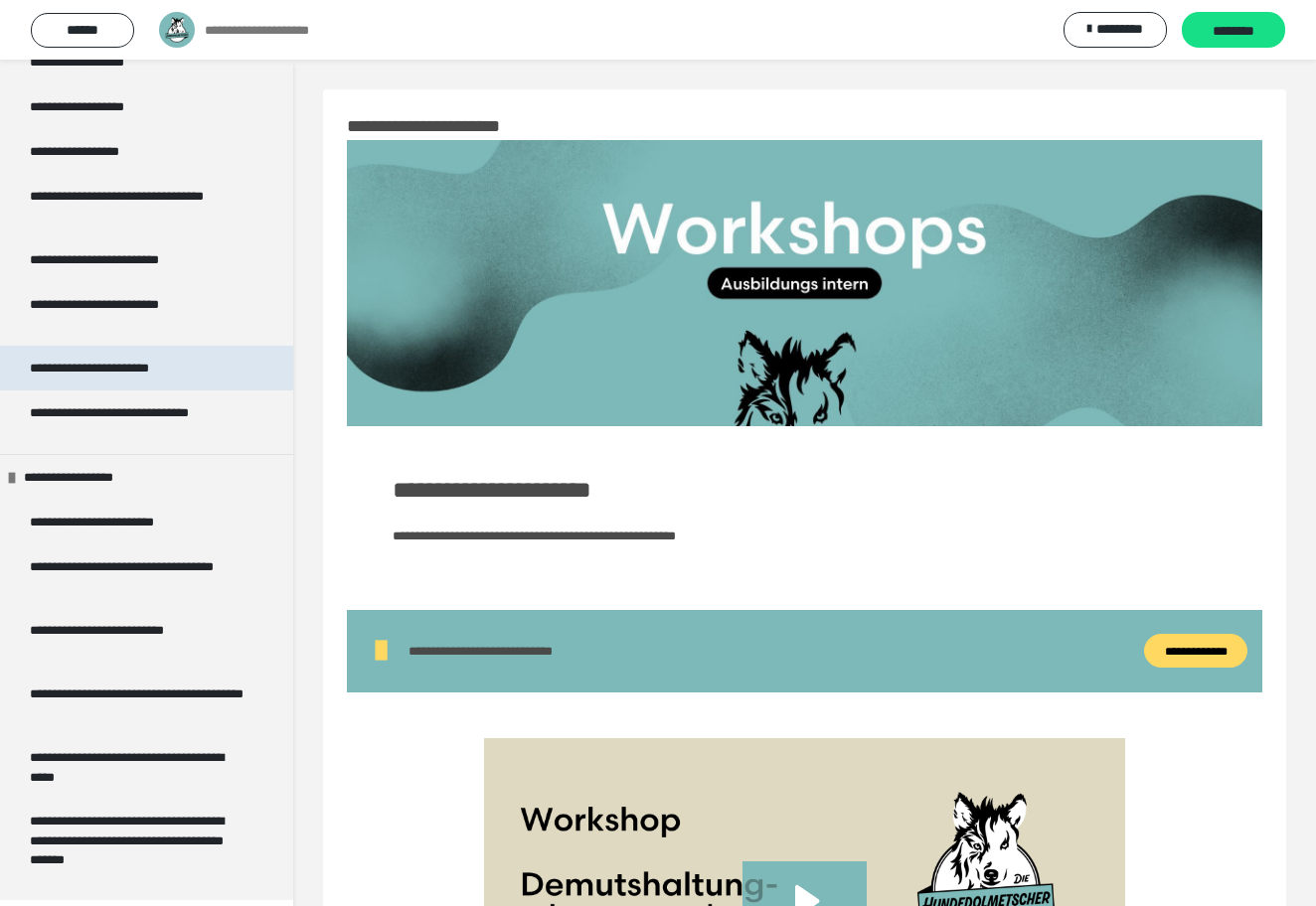 scroll, scrollTop: 750, scrollLeft: 0, axis: vertical 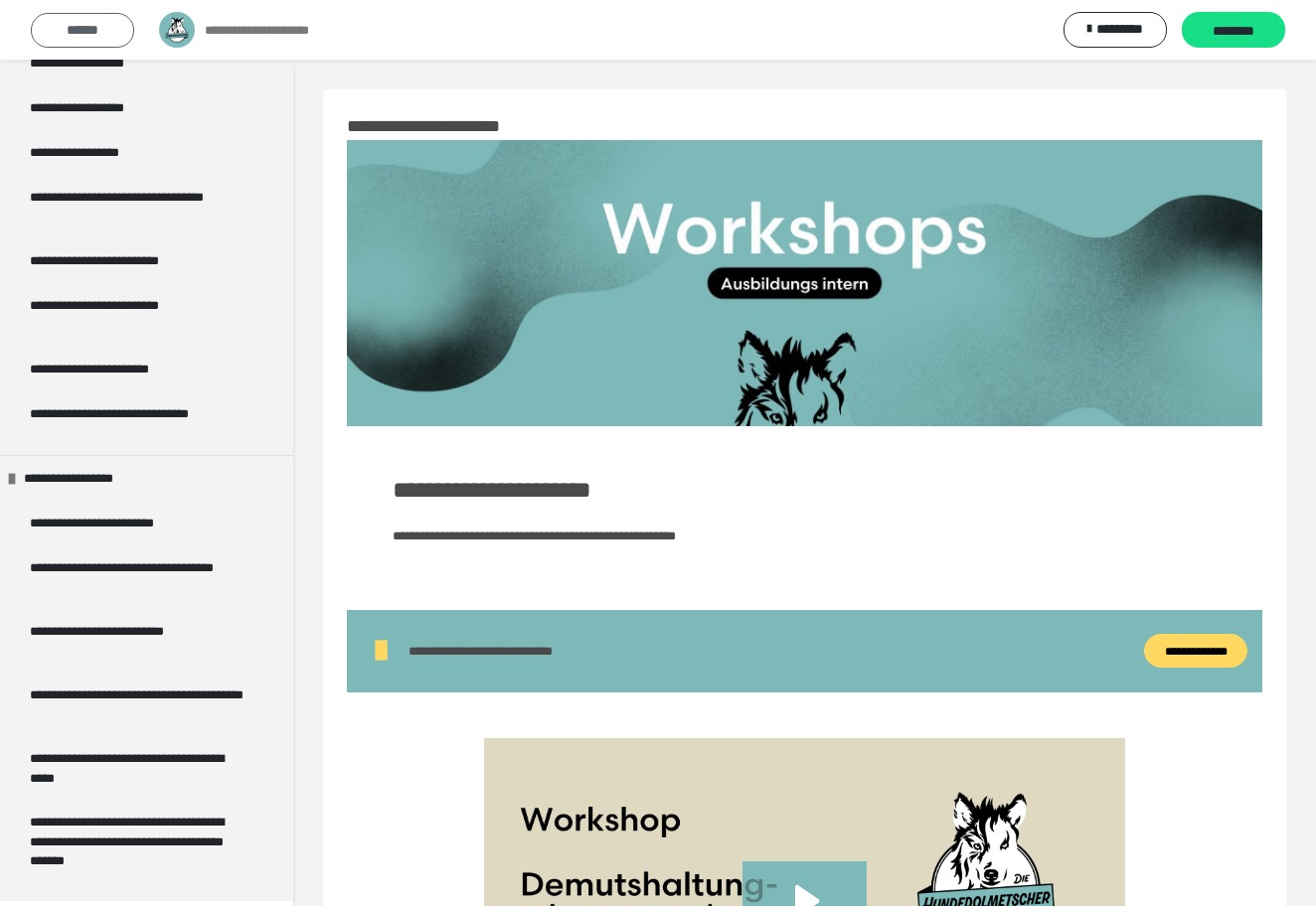click on "******" at bounding box center [82, 30] 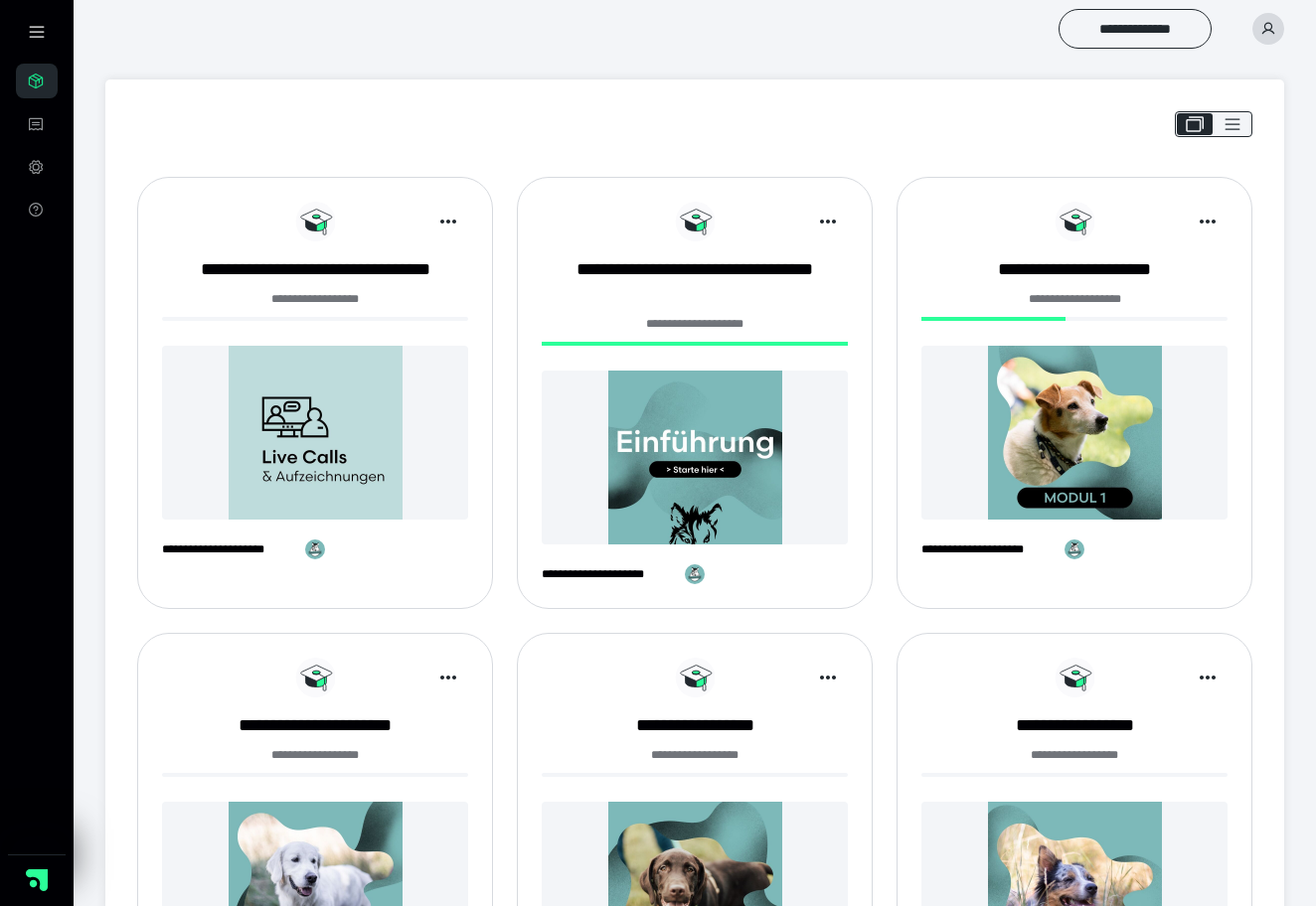 scroll, scrollTop: 1811, scrollLeft: 0, axis: vertical 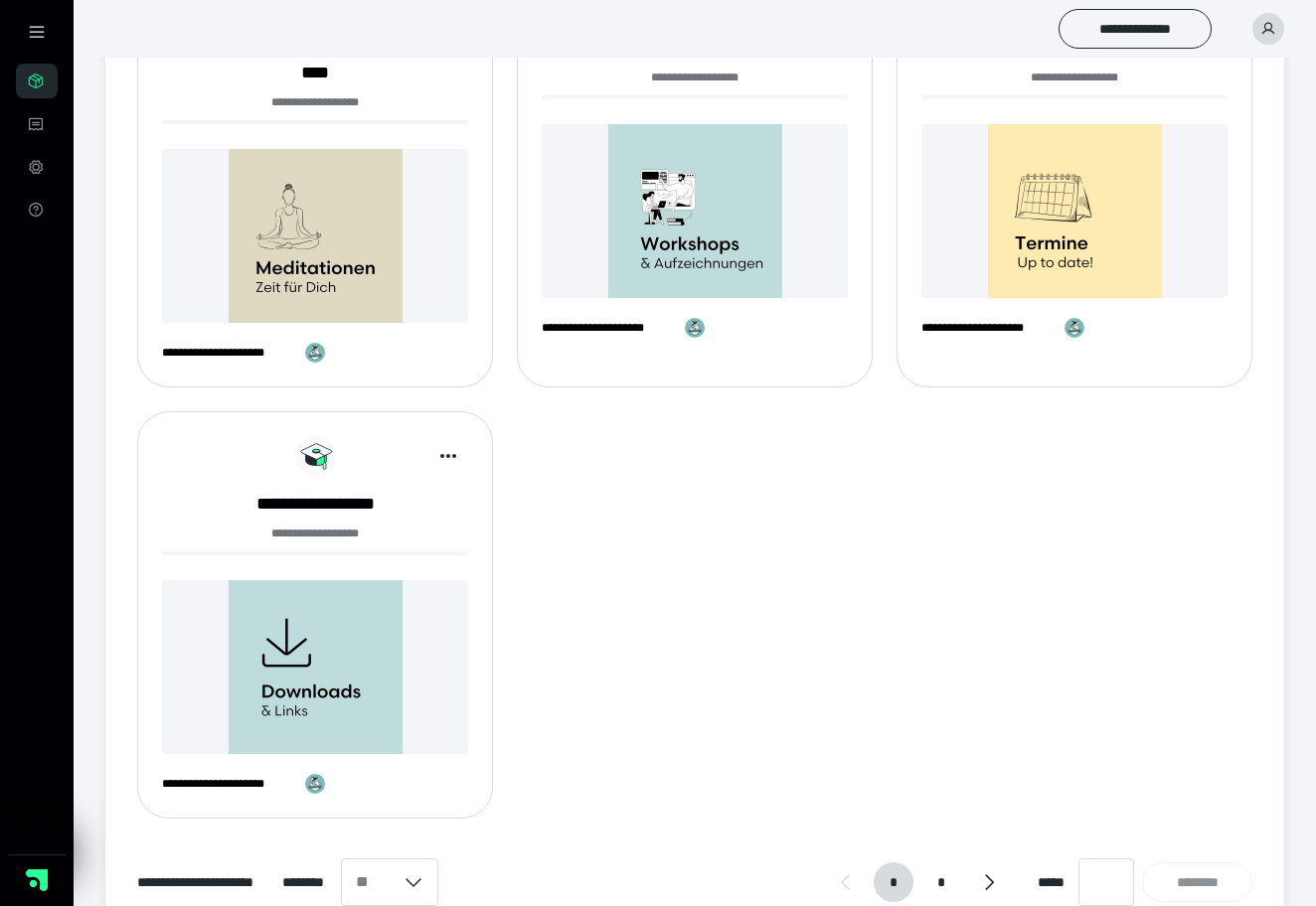 click at bounding box center (315, 667) 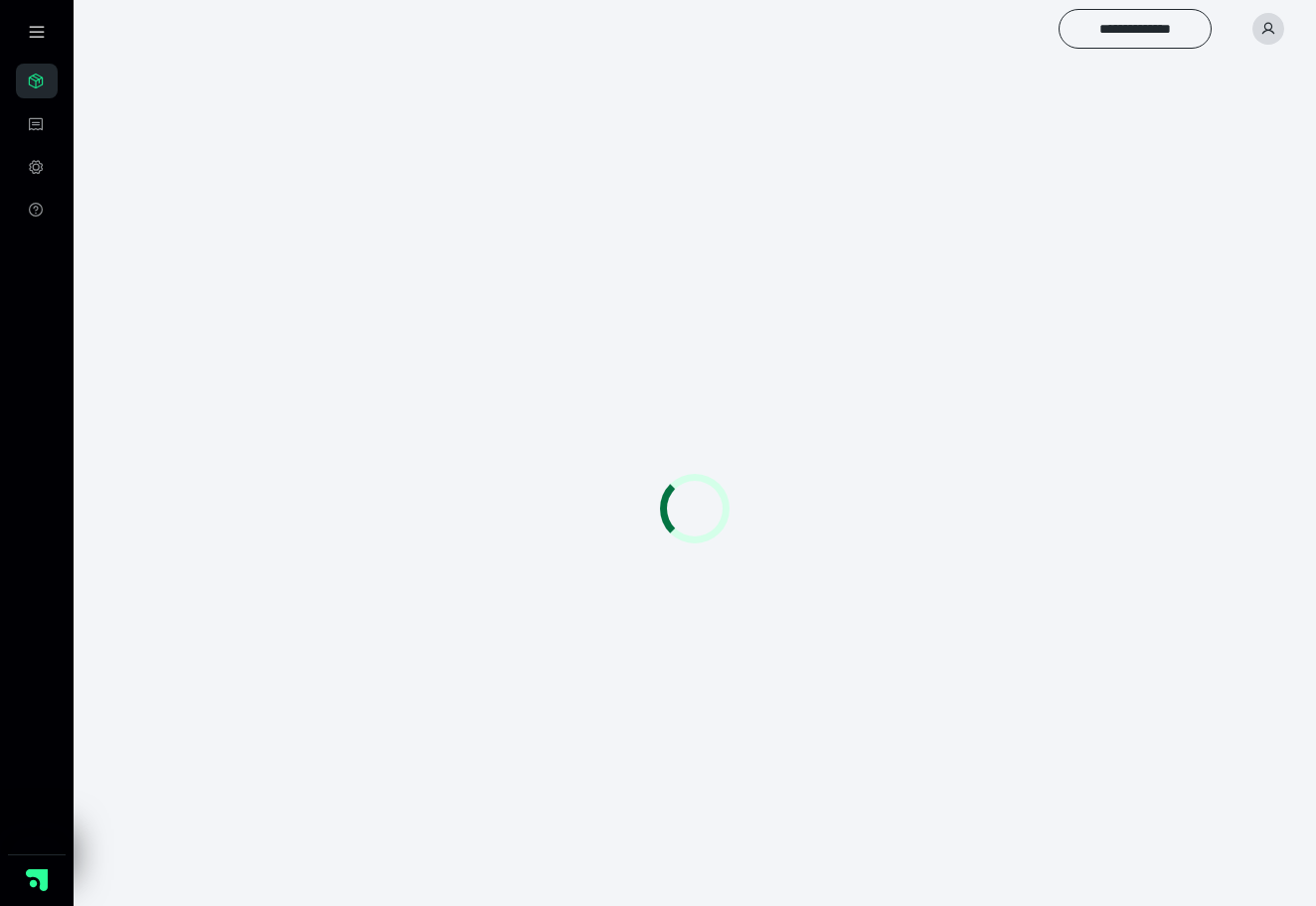scroll, scrollTop: 0, scrollLeft: 0, axis: both 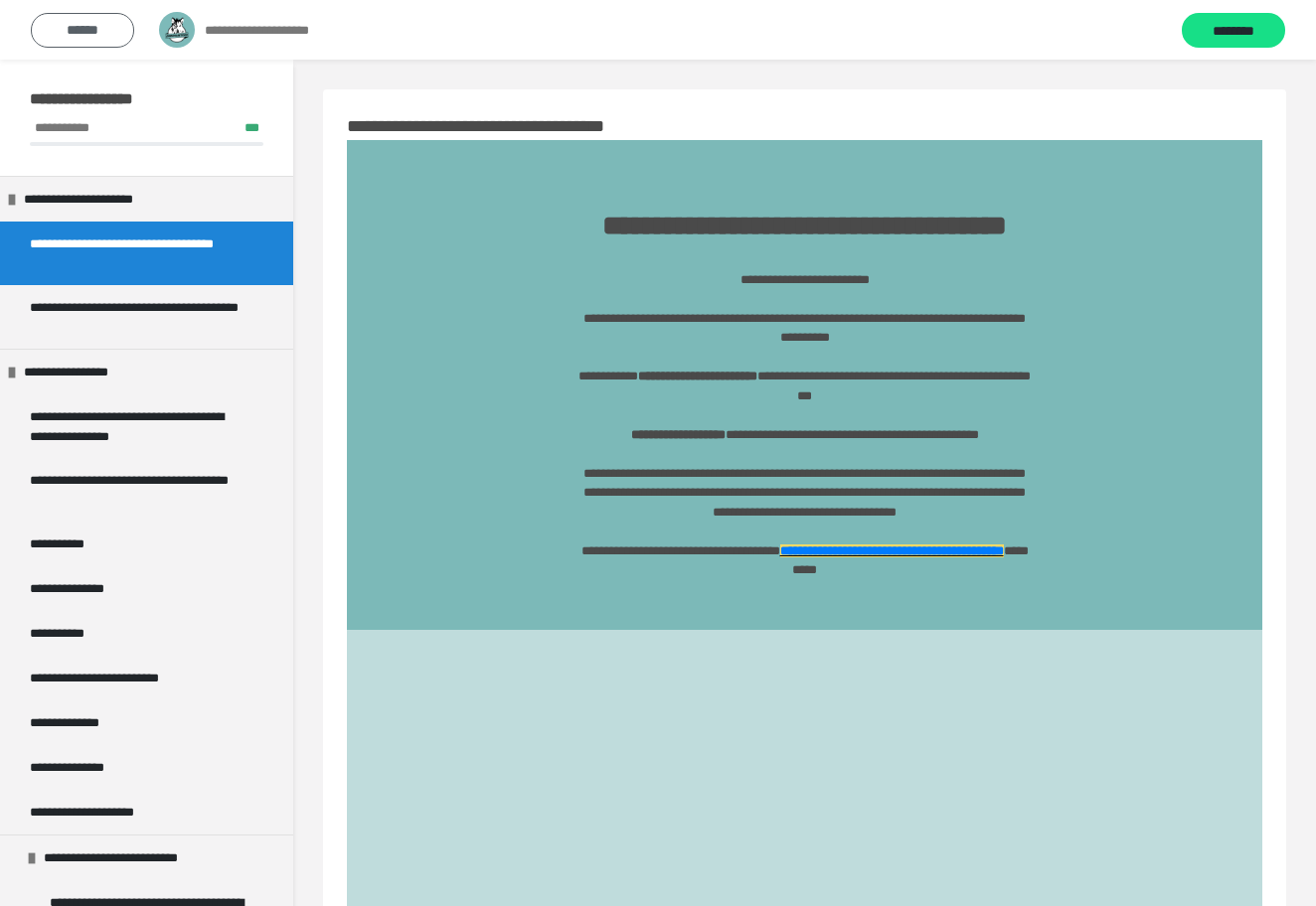 click on "******" at bounding box center [82, 30] 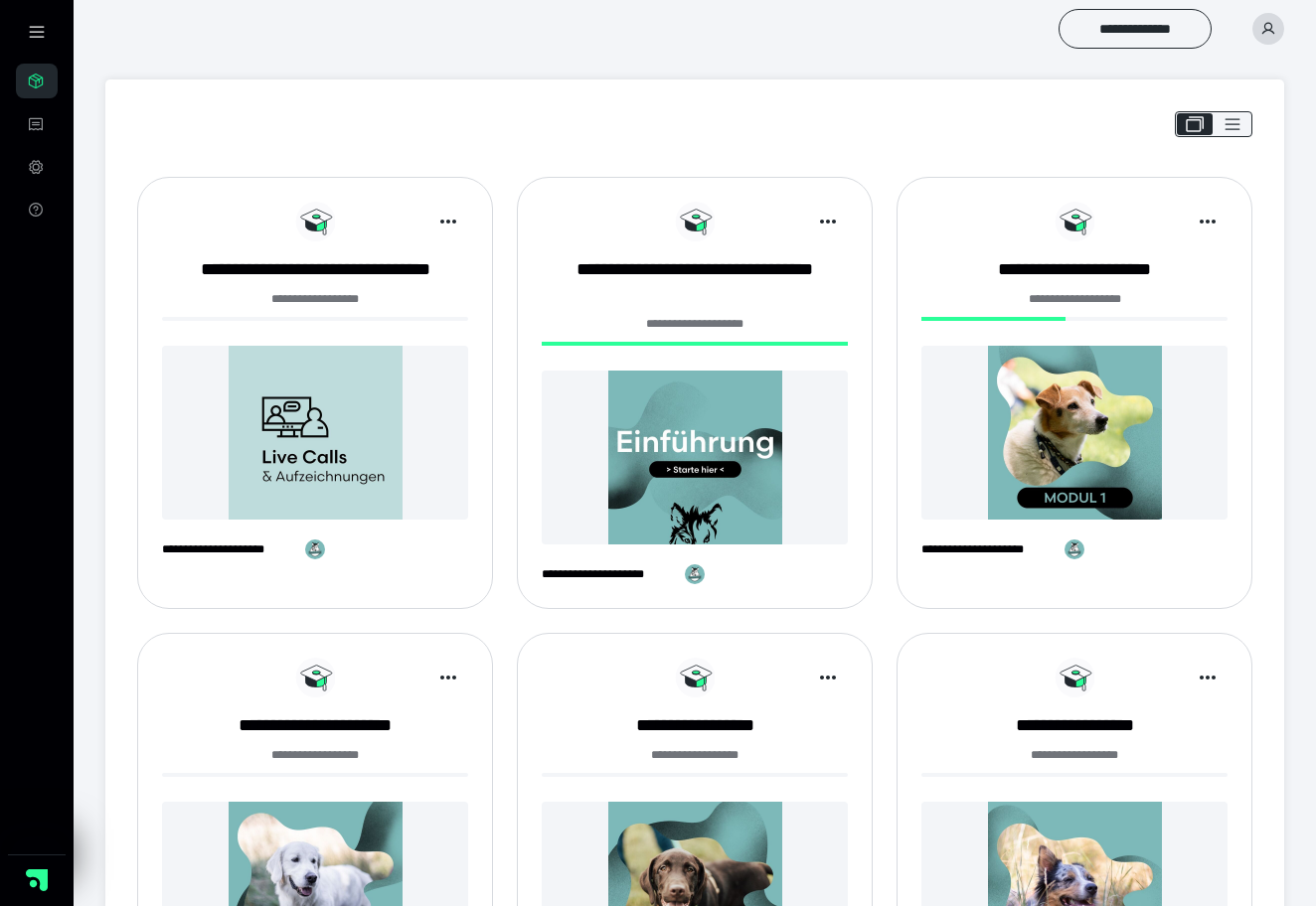 scroll, scrollTop: 1971, scrollLeft: 0, axis: vertical 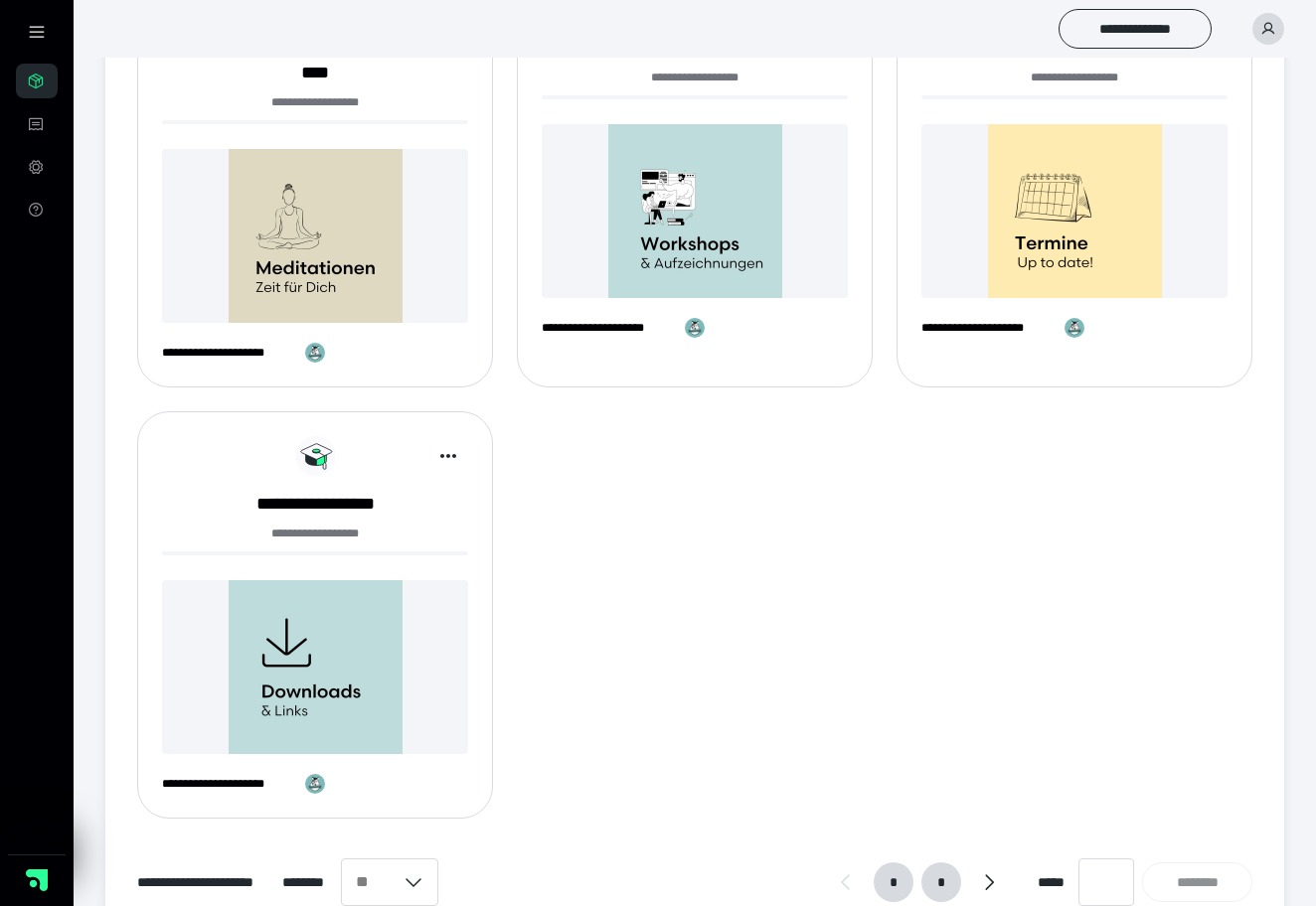 click on "*" at bounding box center [941, 882] 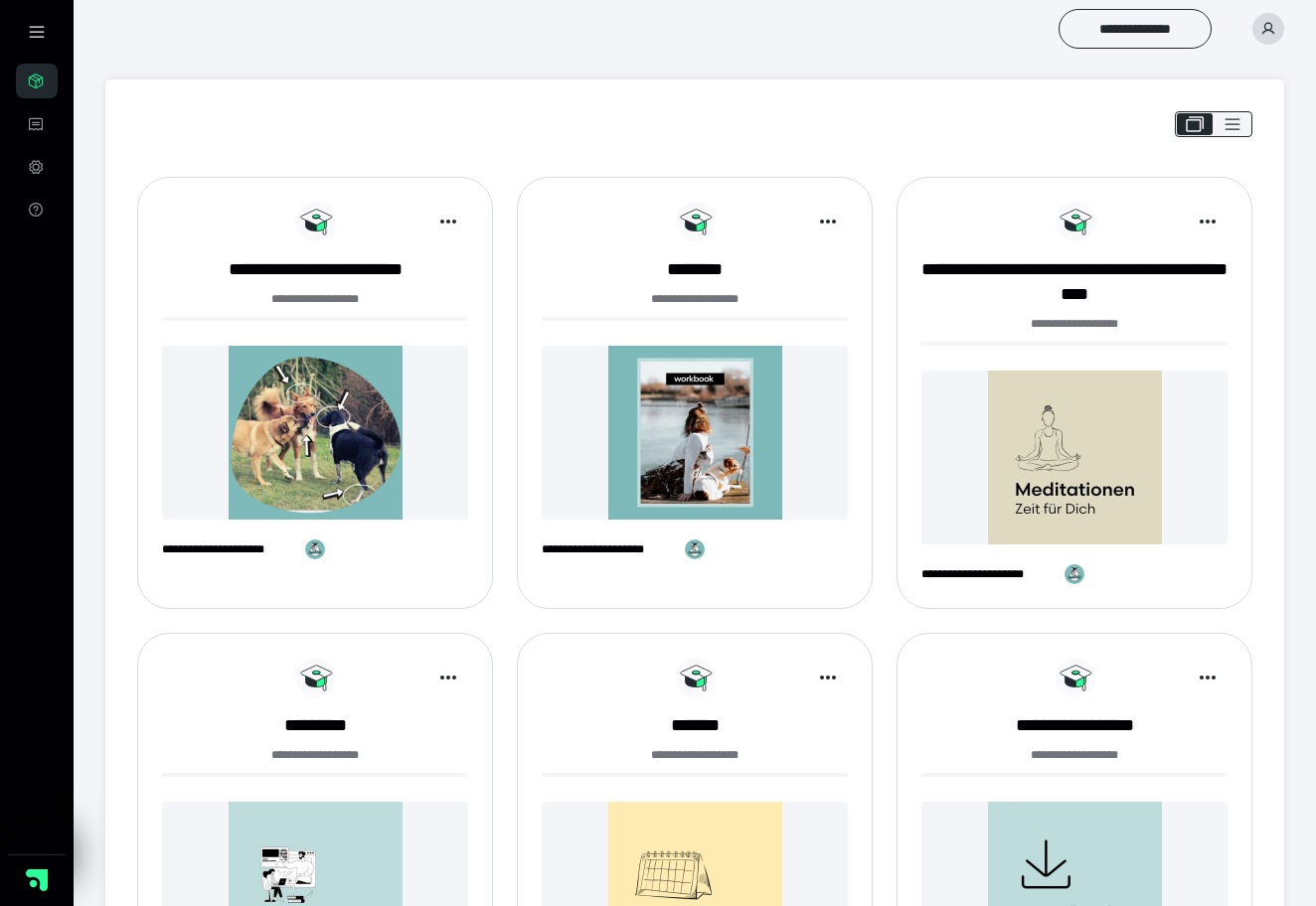 click at bounding box center (315, 432) 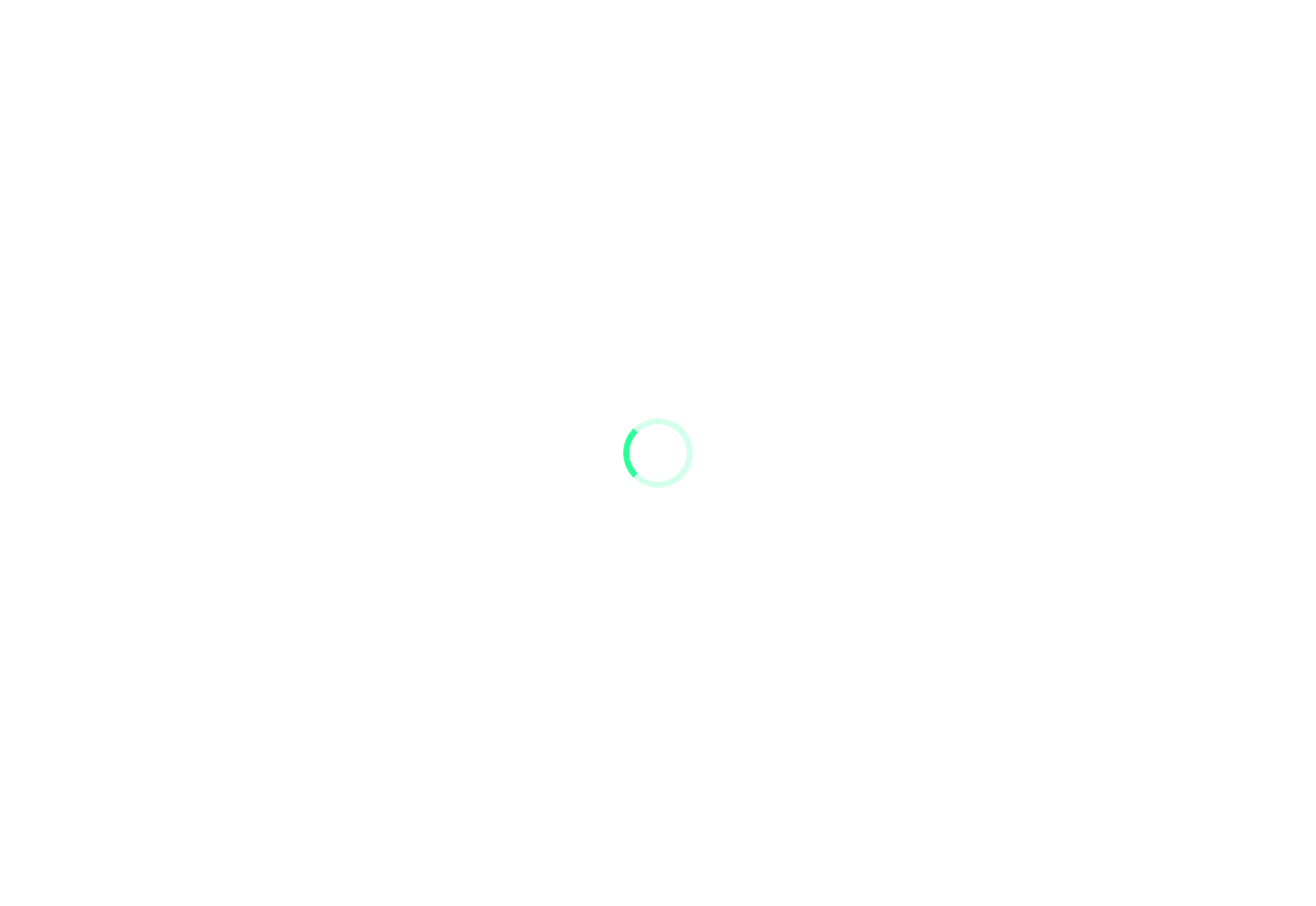 scroll, scrollTop: 0, scrollLeft: 0, axis: both 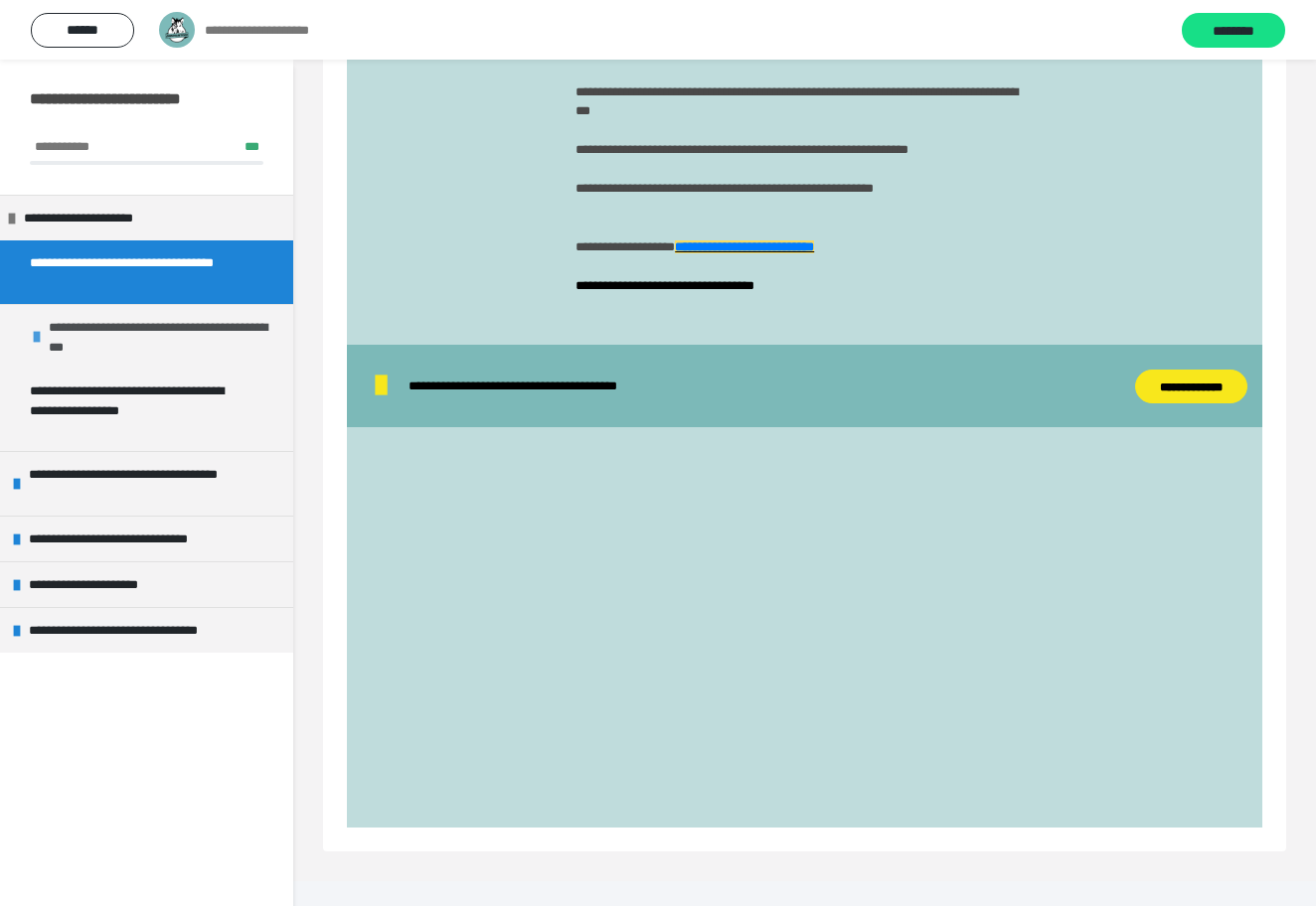 click on "**********" at bounding box center (166, 337) 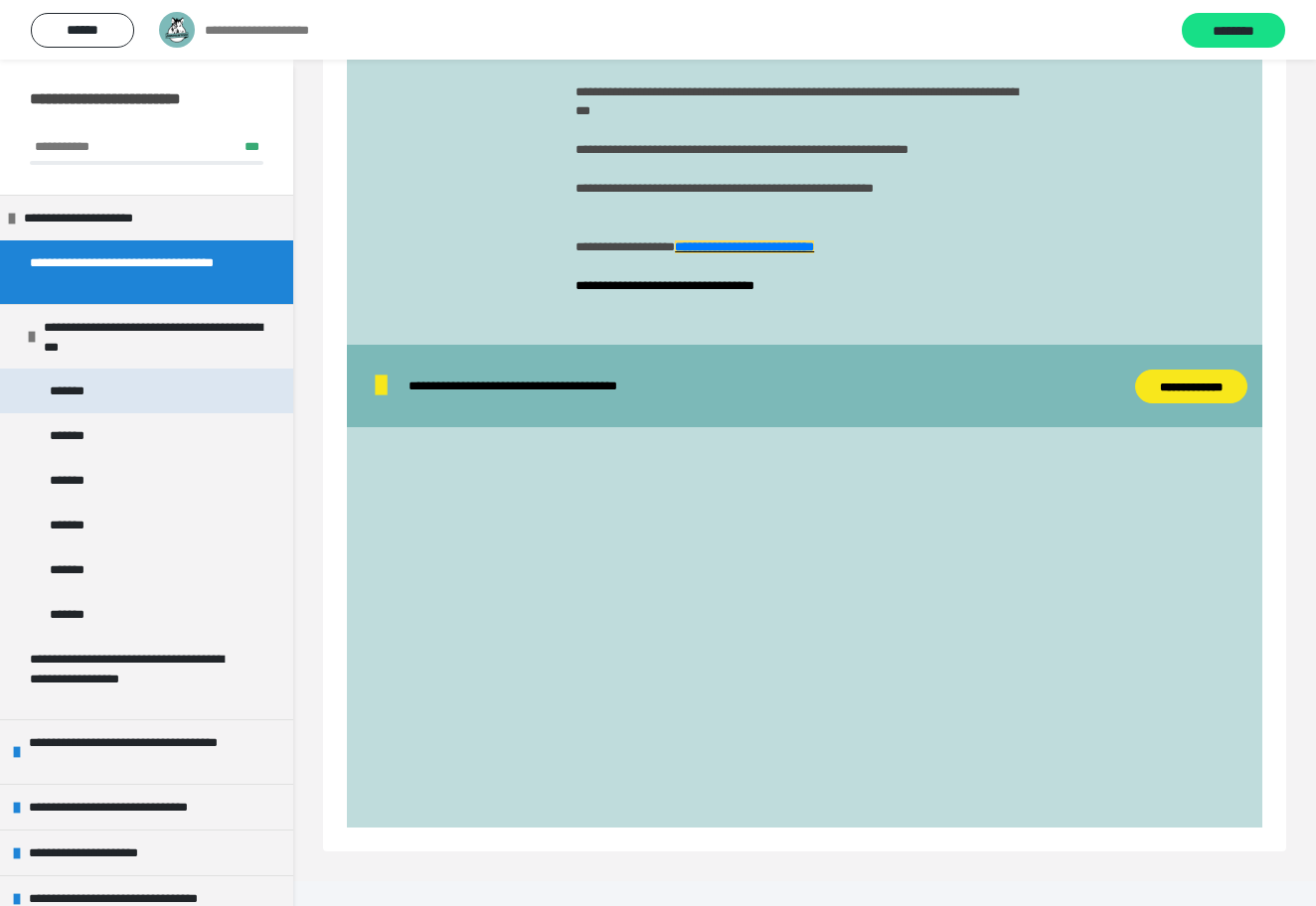 click on "*******" at bounding box center (75, 390) 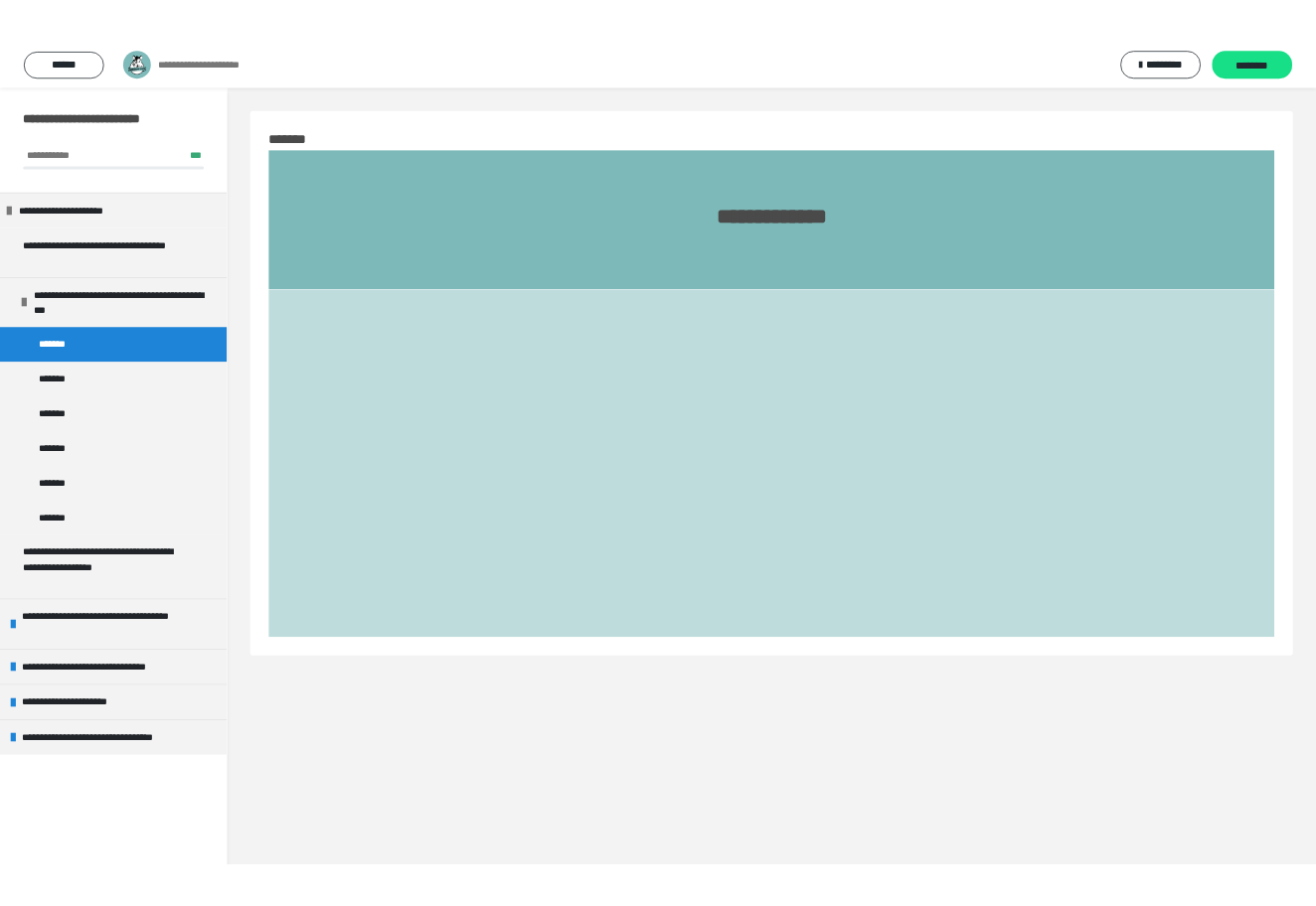 scroll, scrollTop: 60, scrollLeft: 0, axis: vertical 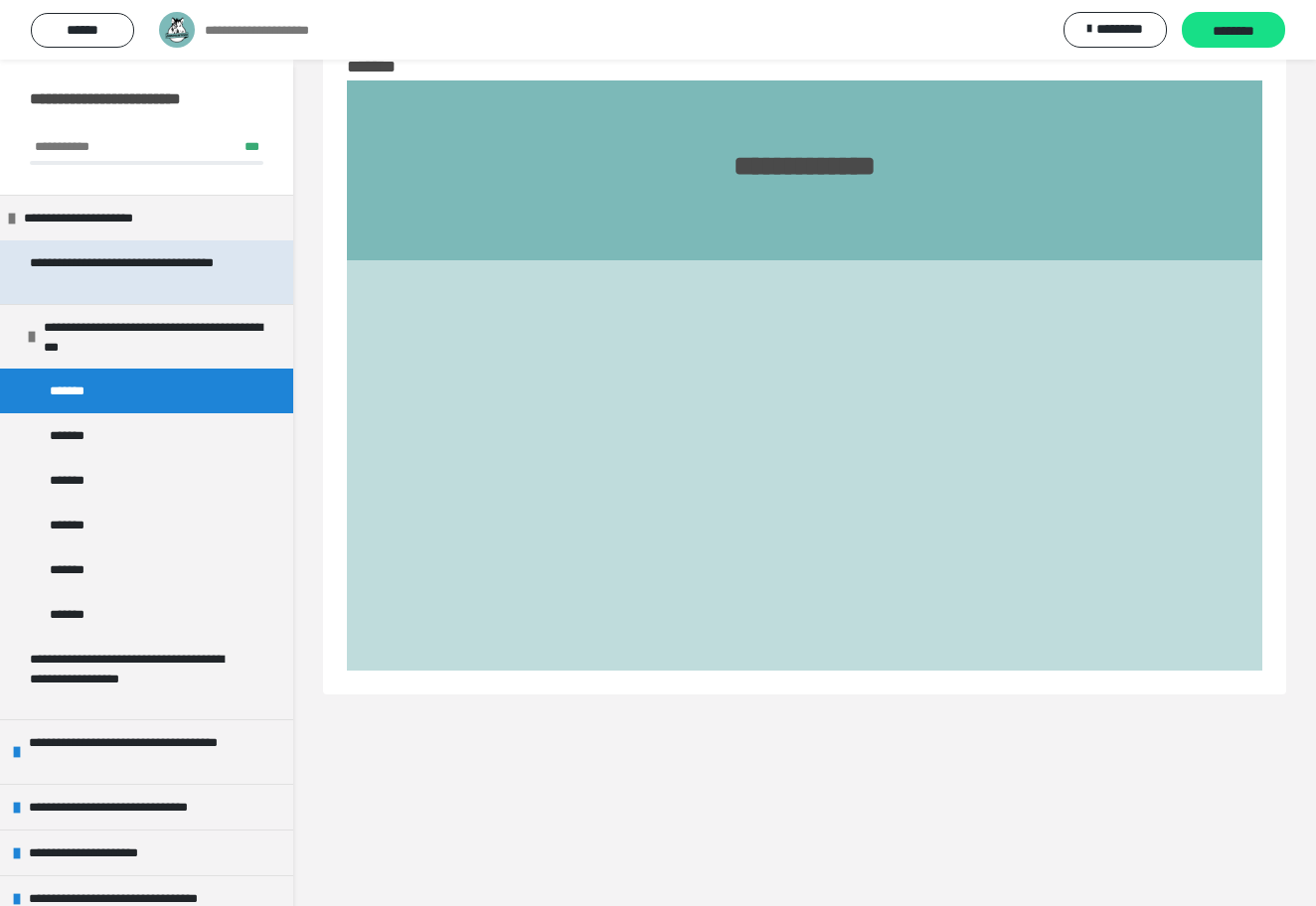 click on "**********" at bounding box center (138, 272) 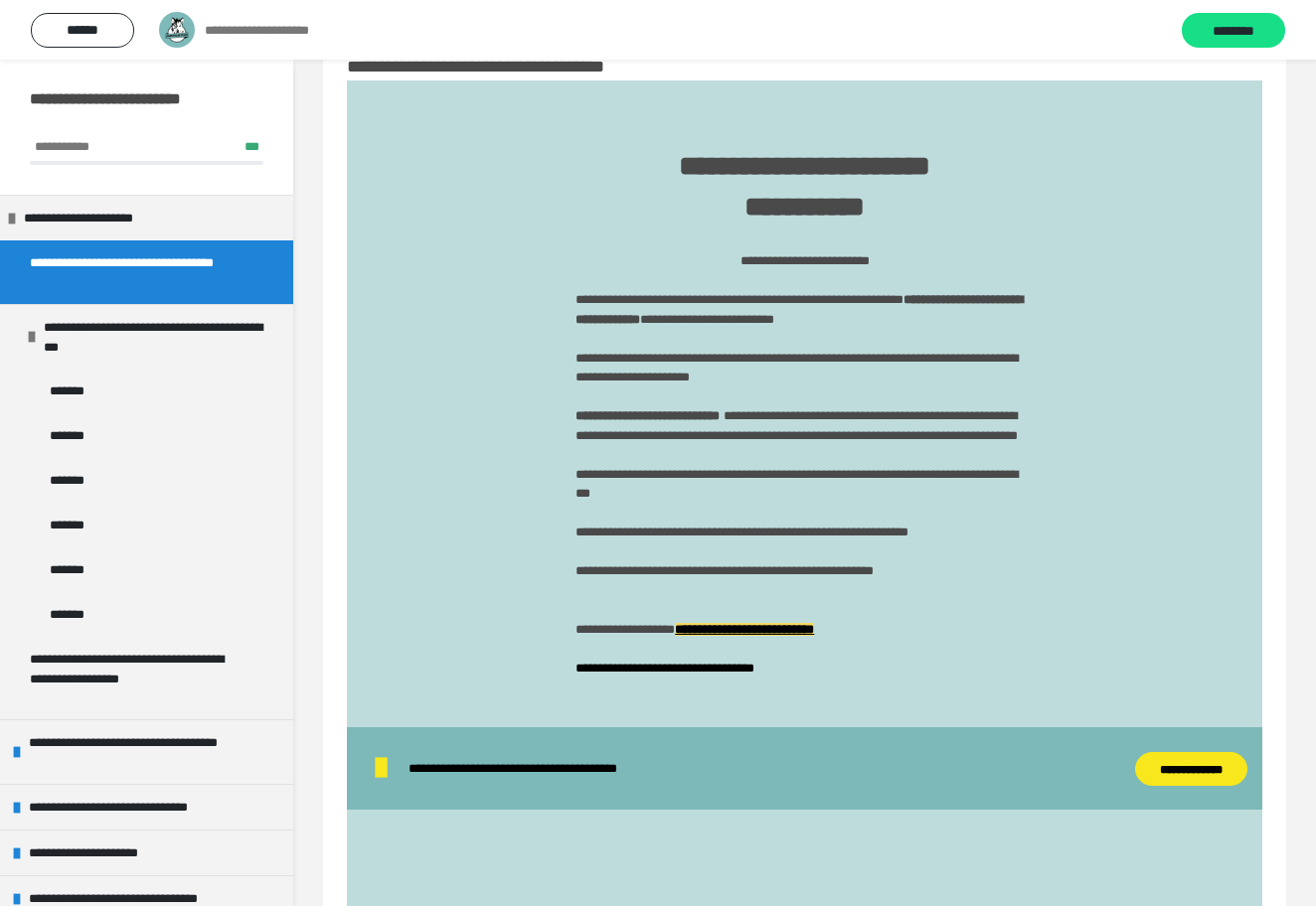 click on "**********" at bounding box center [744, 629] 